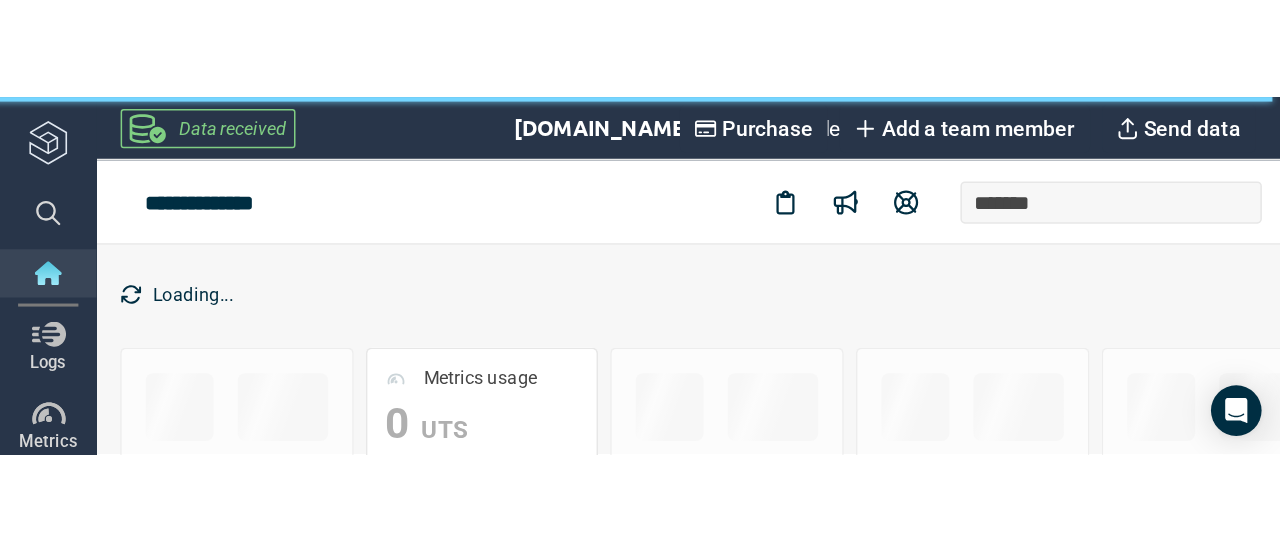scroll, scrollTop: 0, scrollLeft: 0, axis: both 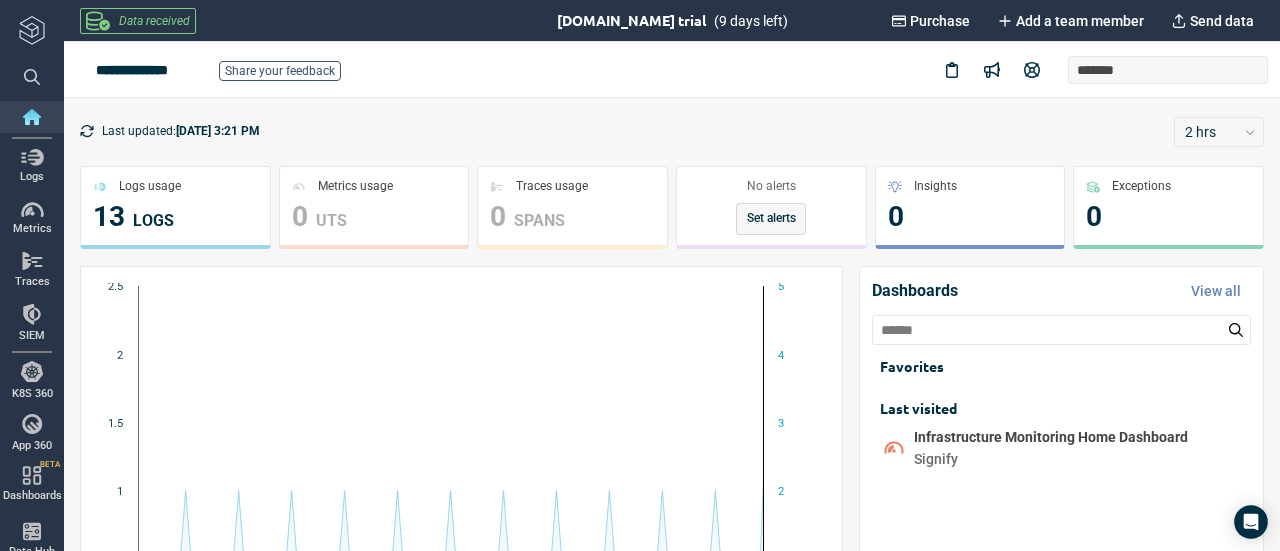 click on "Last updated:  [DATE] 3:21 PM 2 hrs Logs usage 13 LOGS Metrics usage 0 UTS Traces usage 0 SPANS No alerts Set alerts Insights 0 Exceptions 0 Created with Highcharts 12.0.1 13:30 14:00 14:30 15:00 13:45 14:15 14:45 15:15 0 2 0.5 1 1.5 2.5 0 1 2 3 4 5 Dashboards View all Favorites Last visited Infrastructure Monitoring Home Dashboard Signify Recent events Type Severity Count Last Triggered No recent events to display" at bounding box center [672, 585] 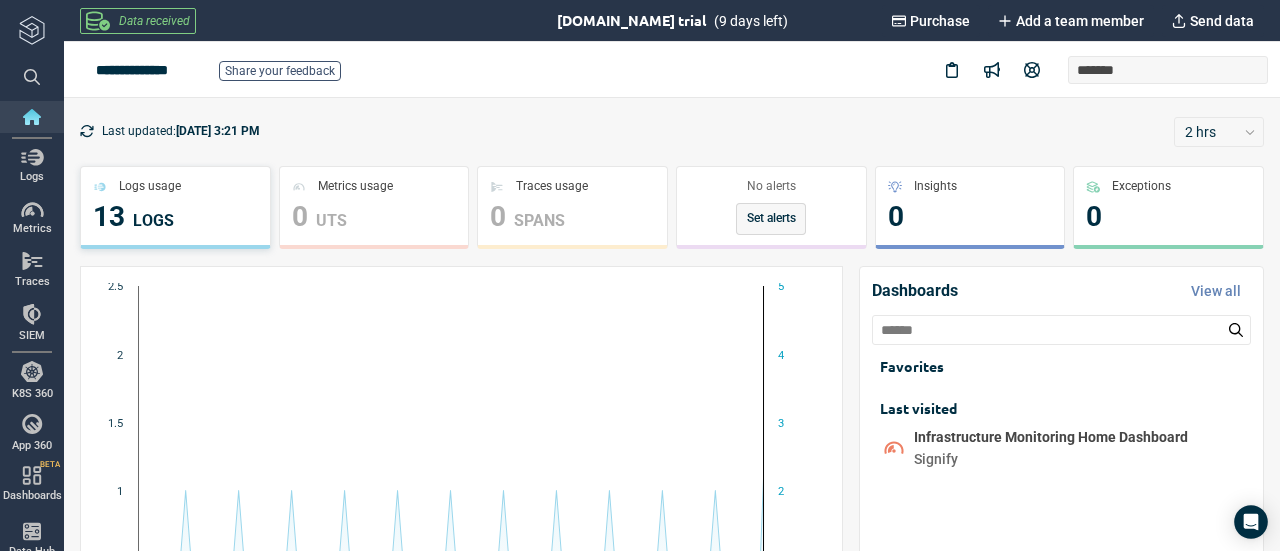 click on "13 LOGS" at bounding box center (175, 217) 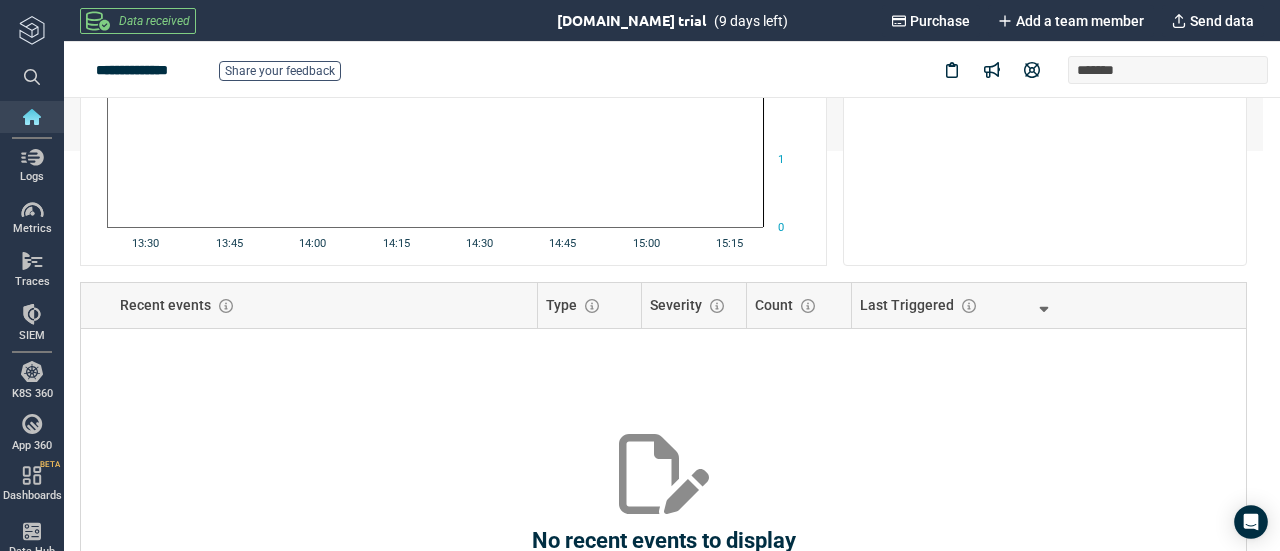 scroll, scrollTop: 0, scrollLeft: 0, axis: both 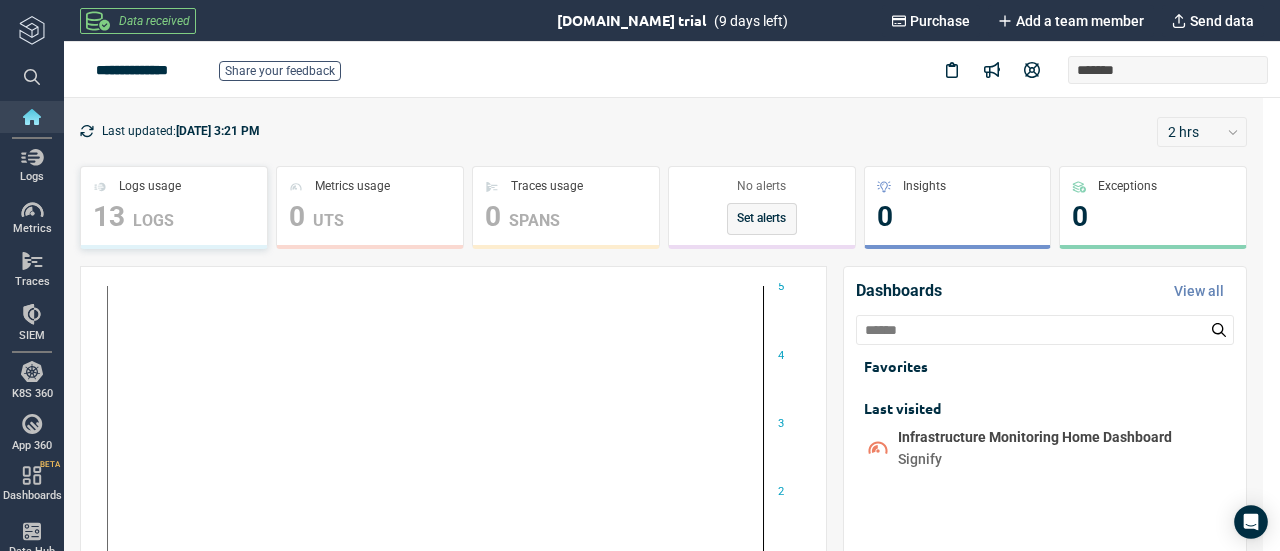 click on "13 LOGS" at bounding box center [174, 217] 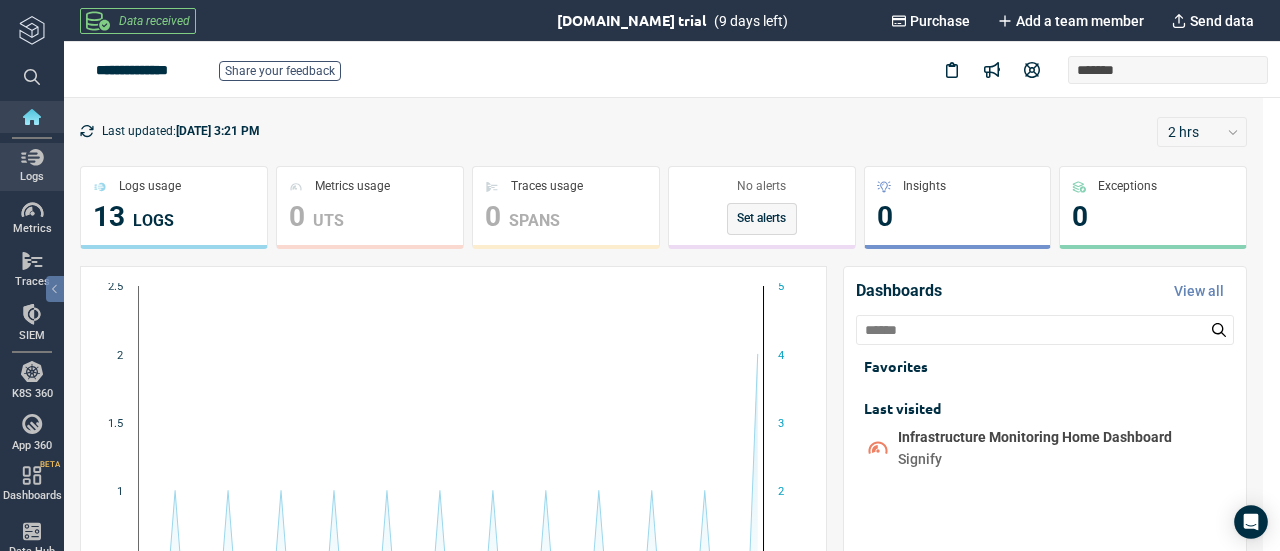 click on "Logs" at bounding box center [32, 167] 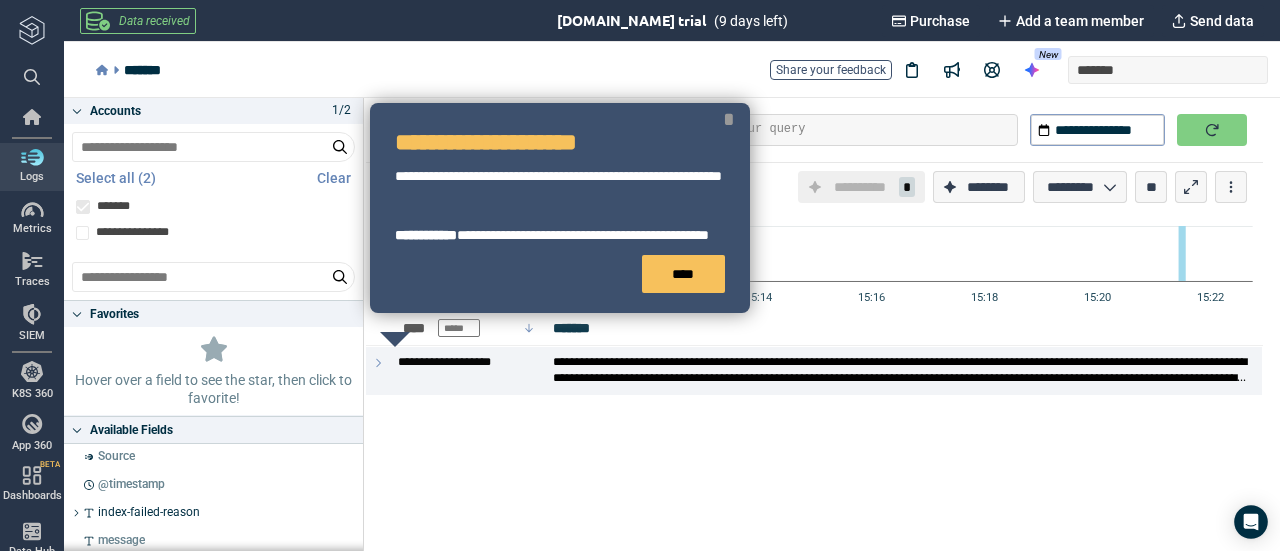 click on "*" at bounding box center [729, 119] 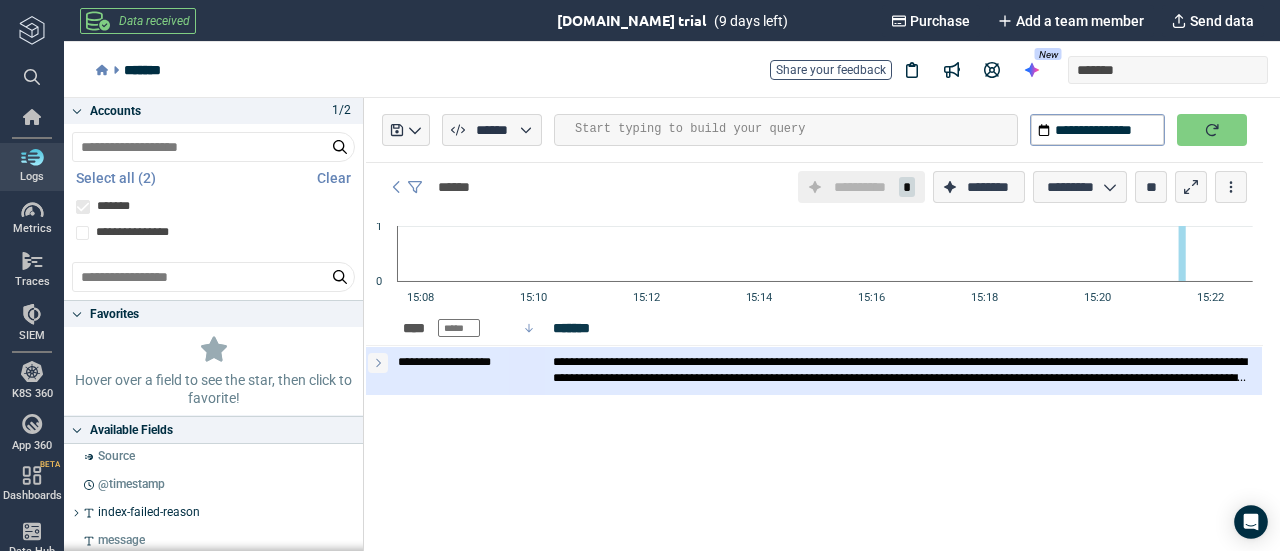 click at bounding box center (378, 363) 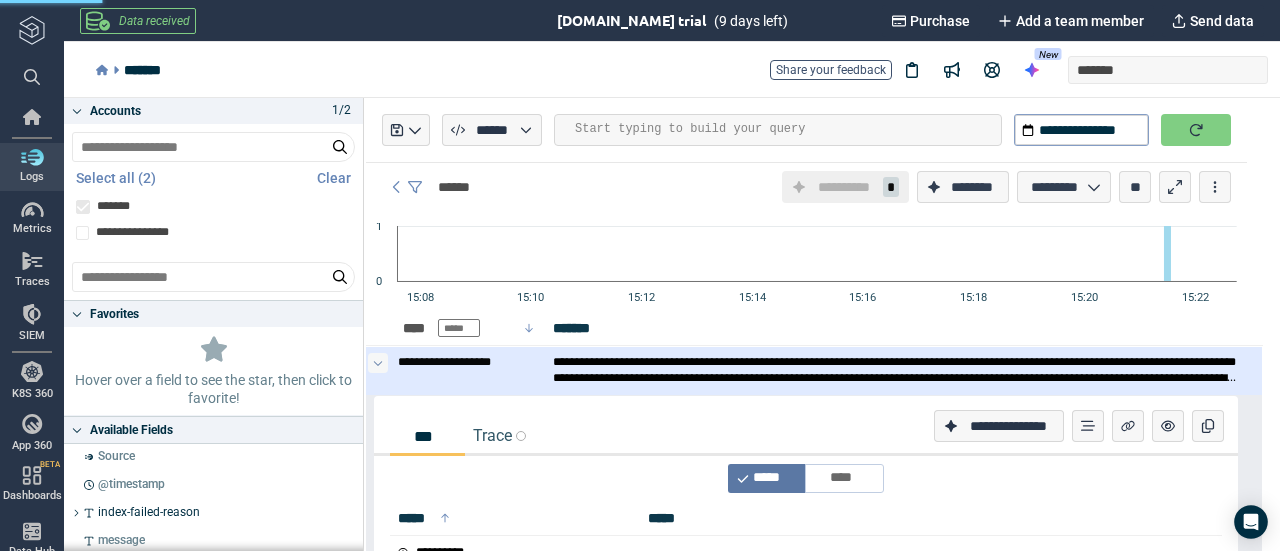 click at bounding box center [378, 363] 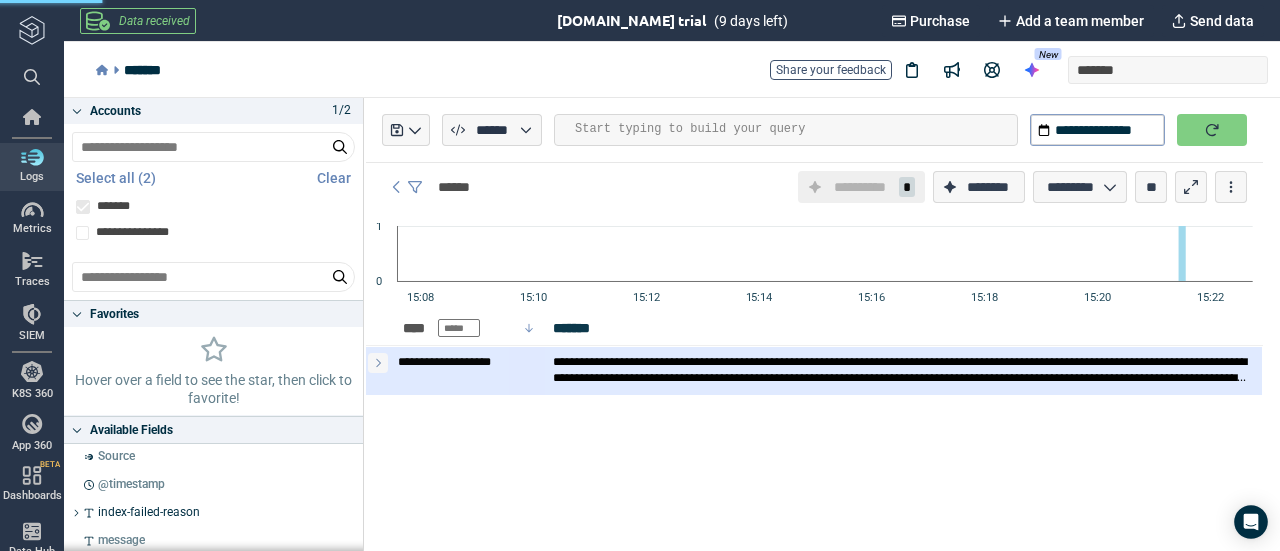 click at bounding box center (378, 363) 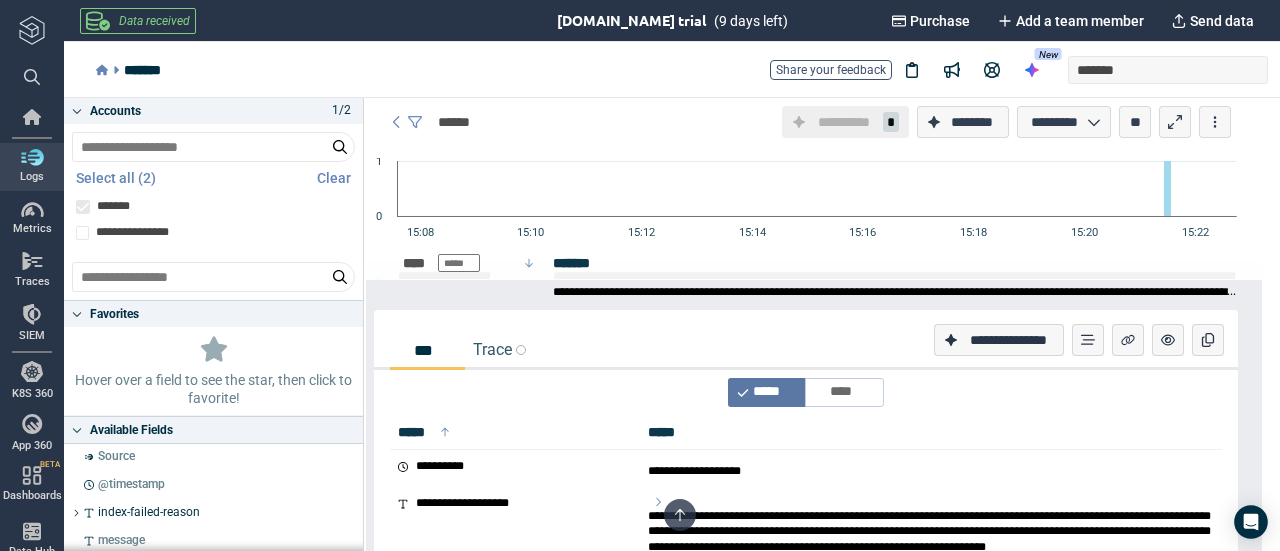 scroll, scrollTop: 186, scrollLeft: 0, axis: vertical 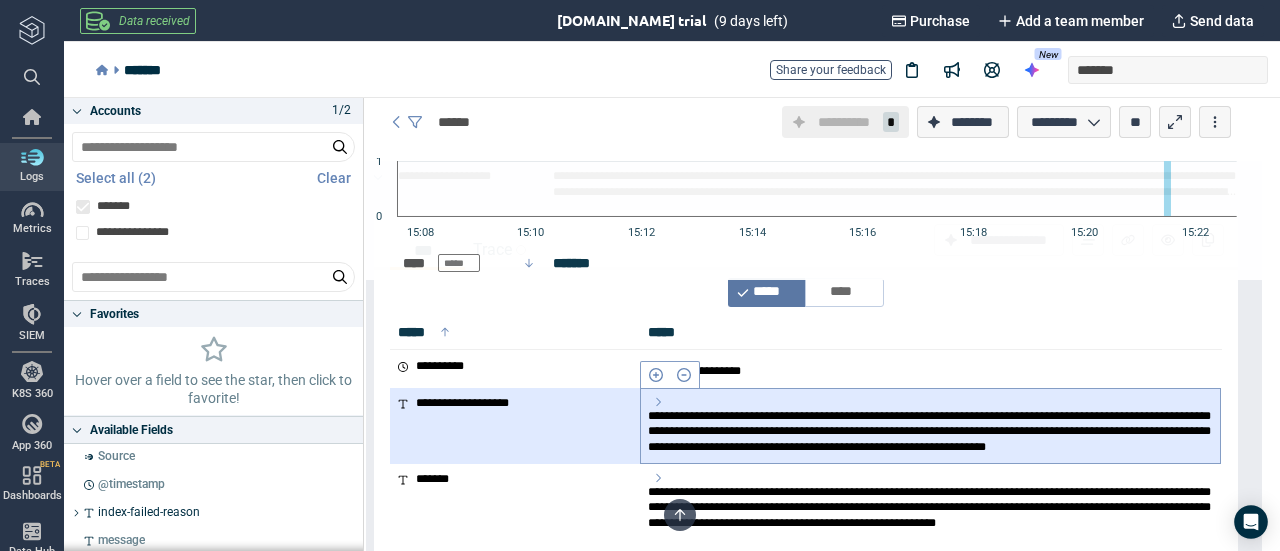 click on "**********" at bounding box center (930, 432) 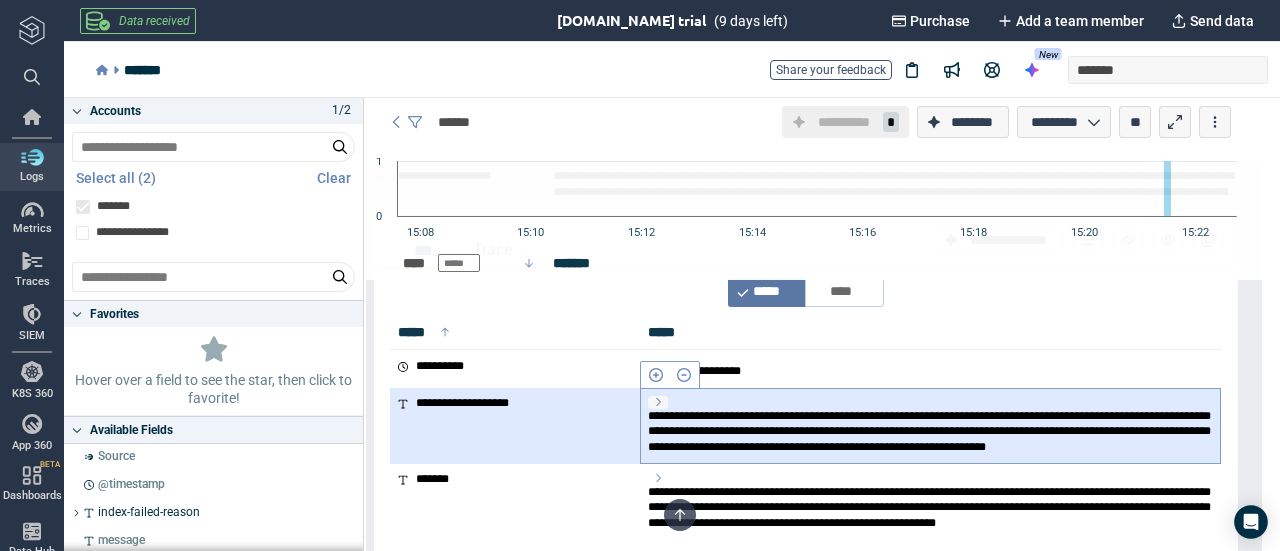 click at bounding box center (658, 402) 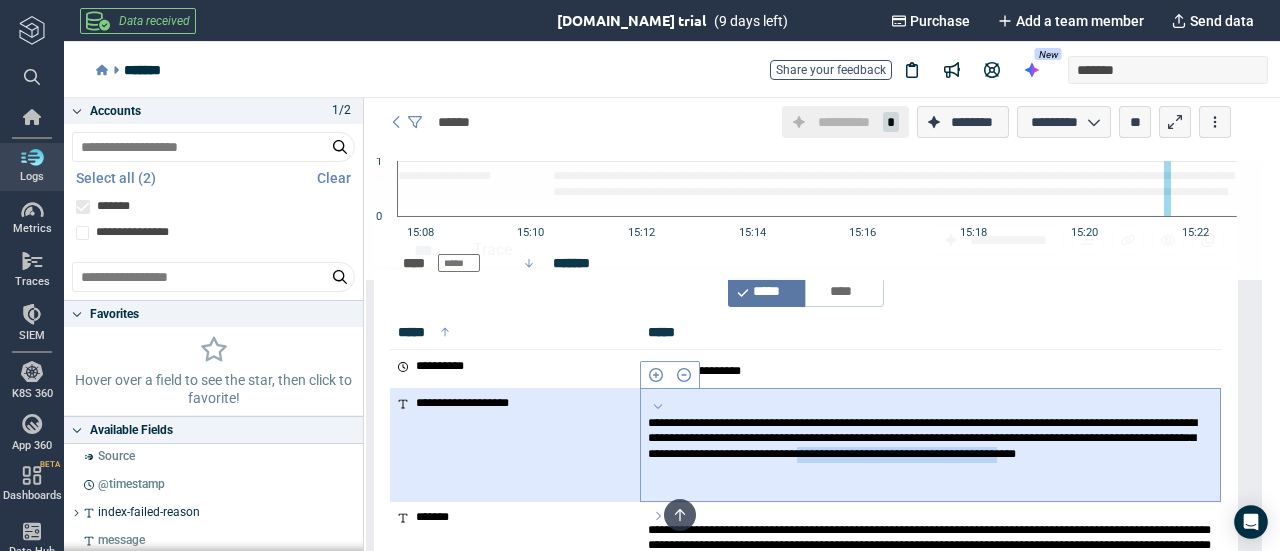 drag, startPoint x: 982, startPoint y: 467, endPoint x: 712, endPoint y: 481, distance: 270.36273 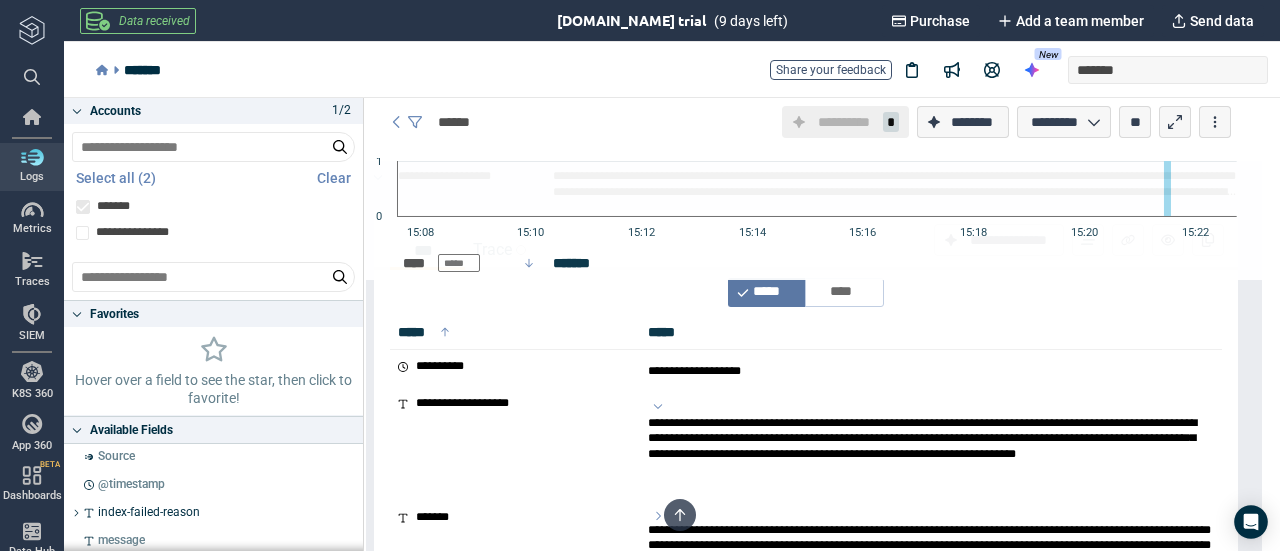 click on "***** ****" at bounding box center (806, 292) 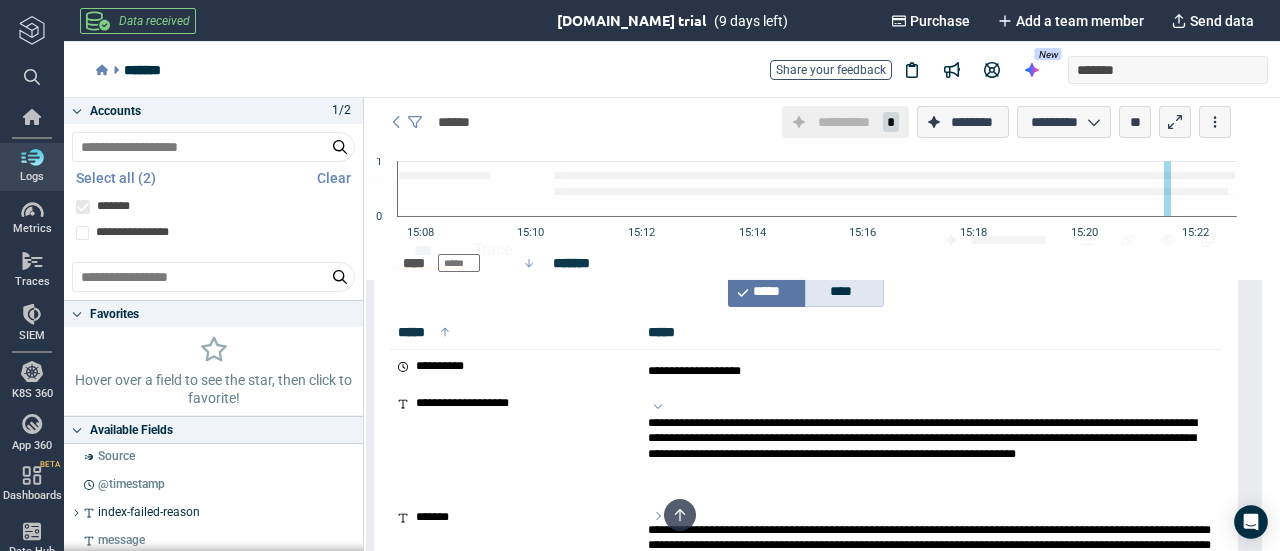 click on "****" at bounding box center (848, 292) 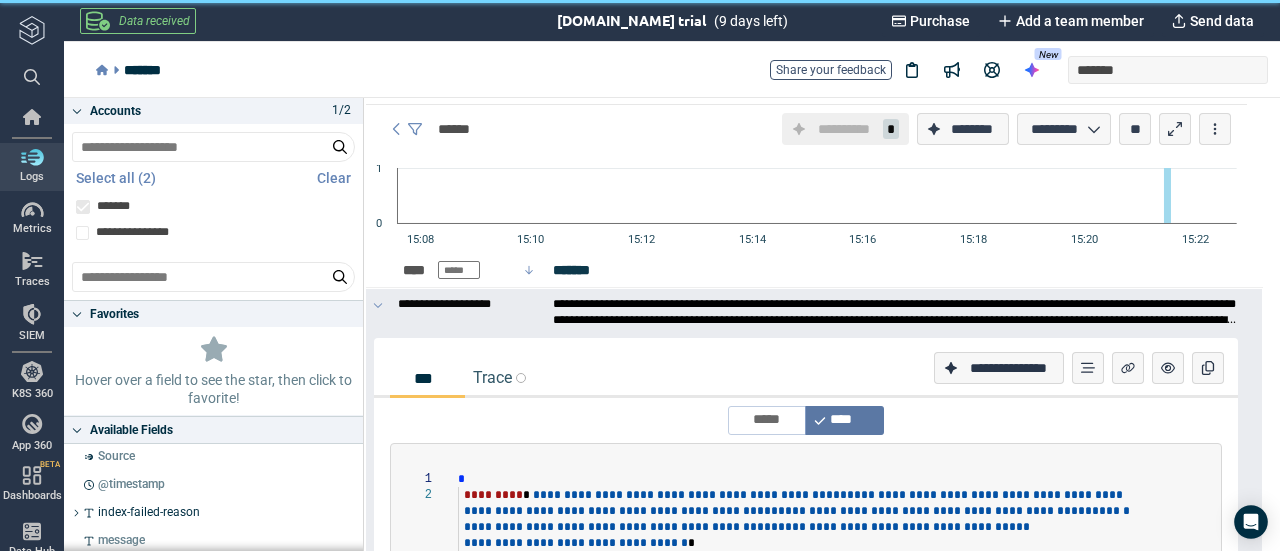 scroll, scrollTop: 0, scrollLeft: 0, axis: both 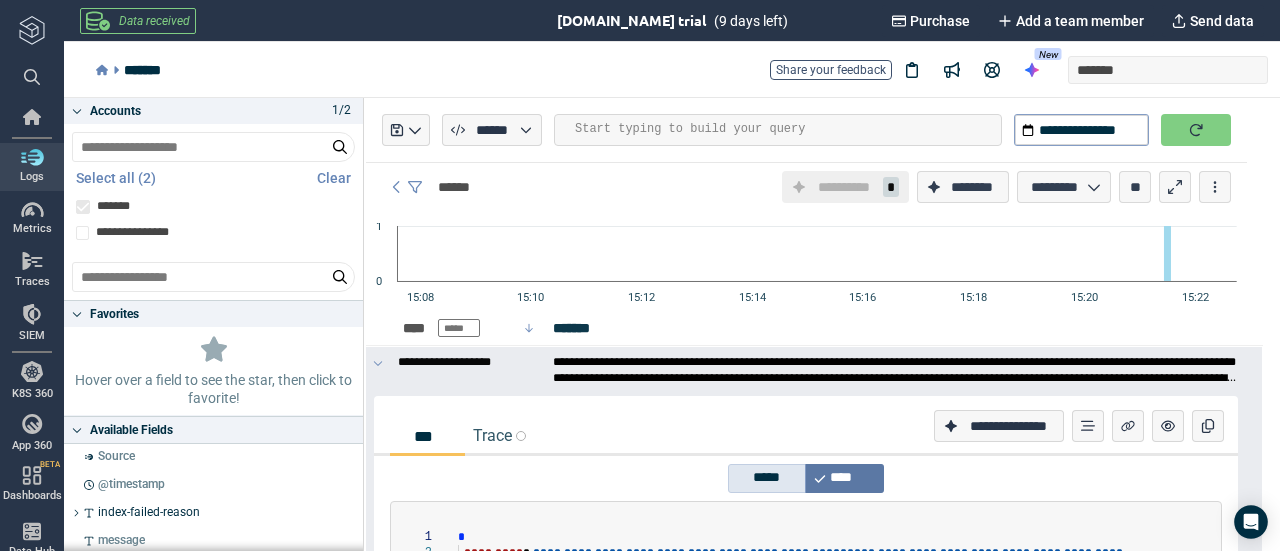 click on "*****" at bounding box center (770, 478) 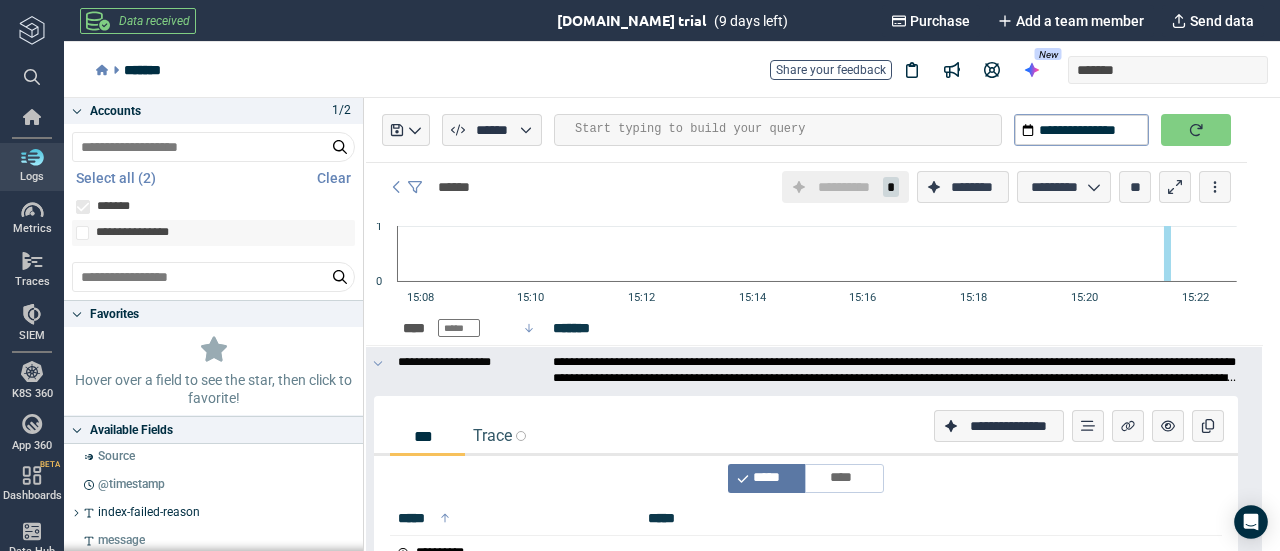click on "**********" at bounding box center (223, 233) 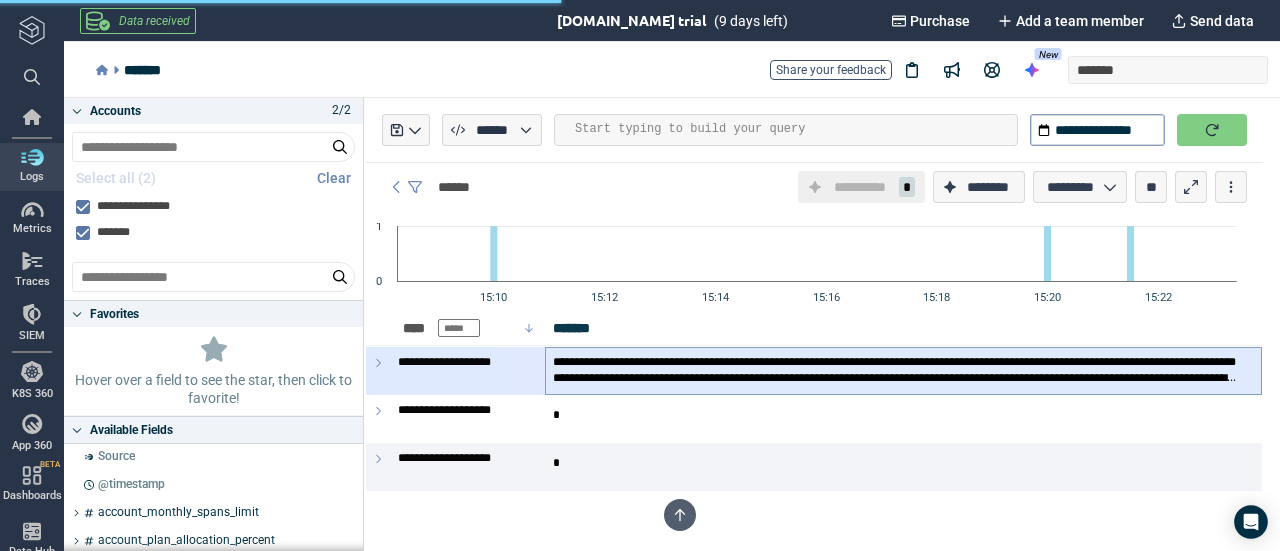scroll, scrollTop: 0, scrollLeft: 0, axis: both 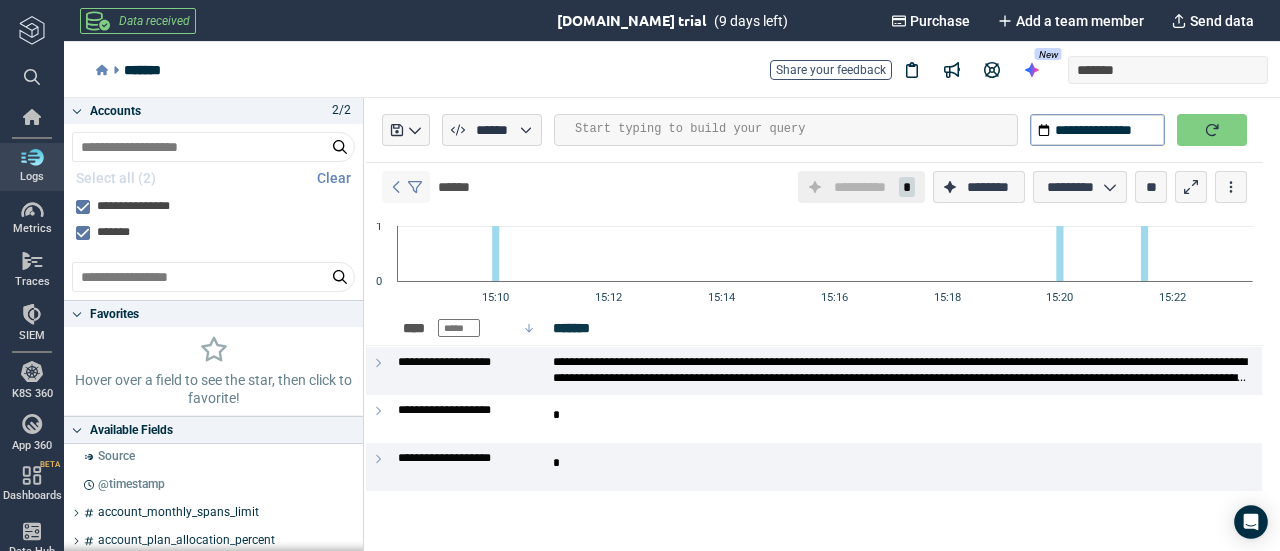 click at bounding box center [406, 187] 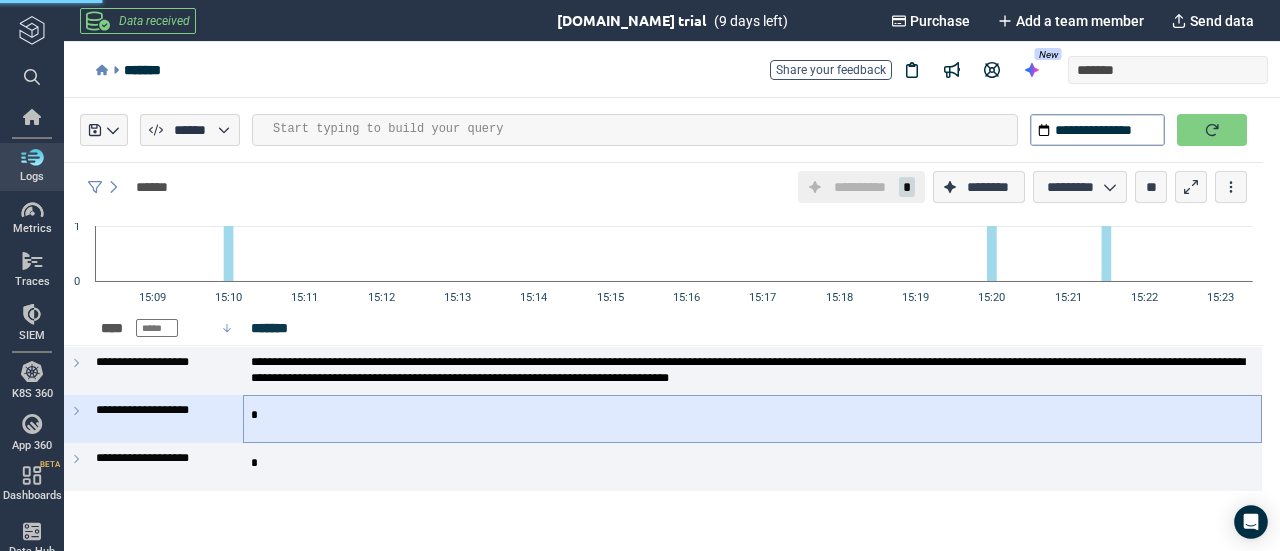 click on "*" at bounding box center (752, 419) 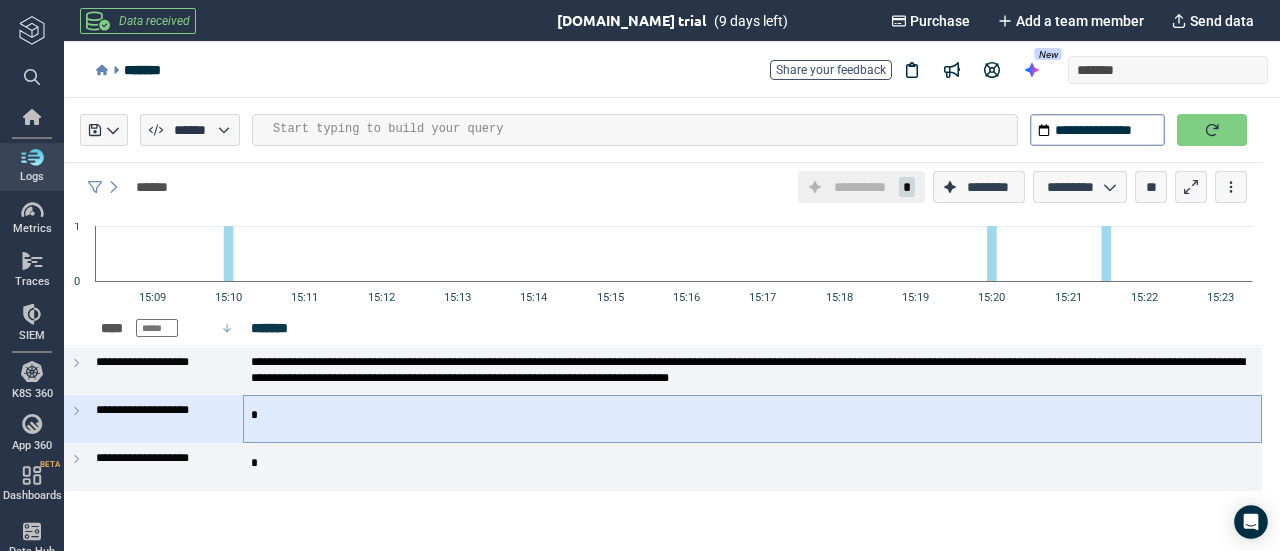 click on "*" at bounding box center (752, 419) 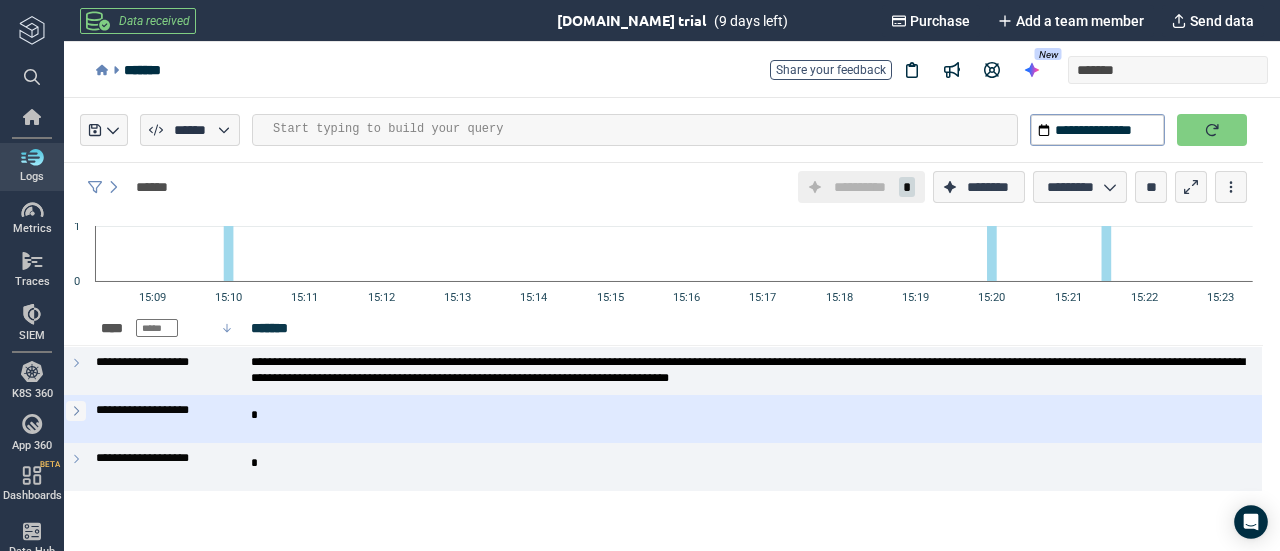 click 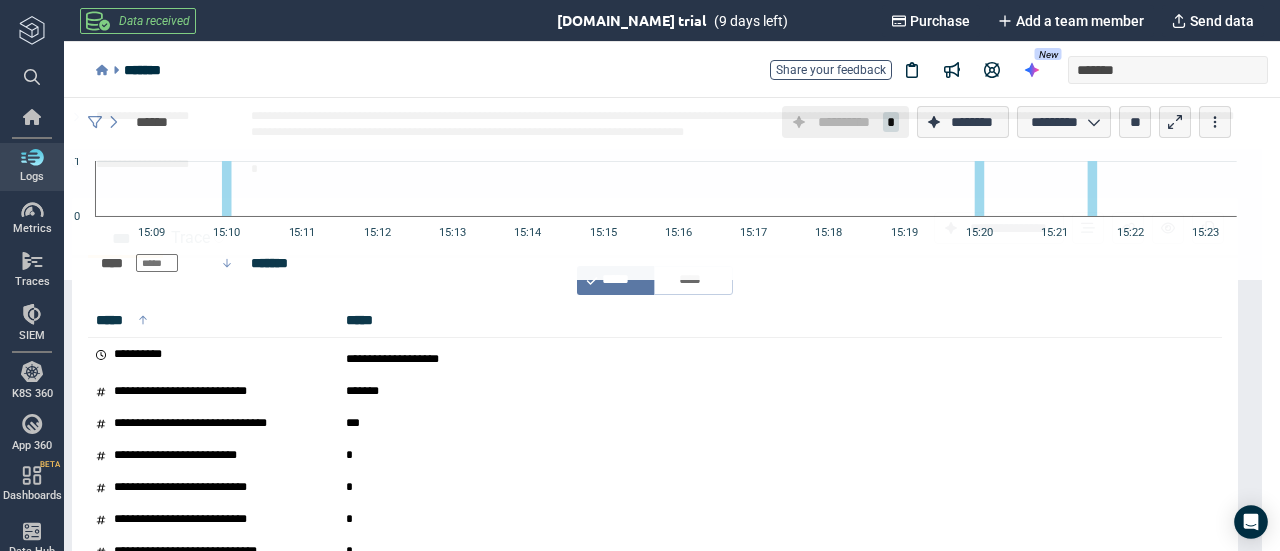 scroll, scrollTop: 0, scrollLeft: 0, axis: both 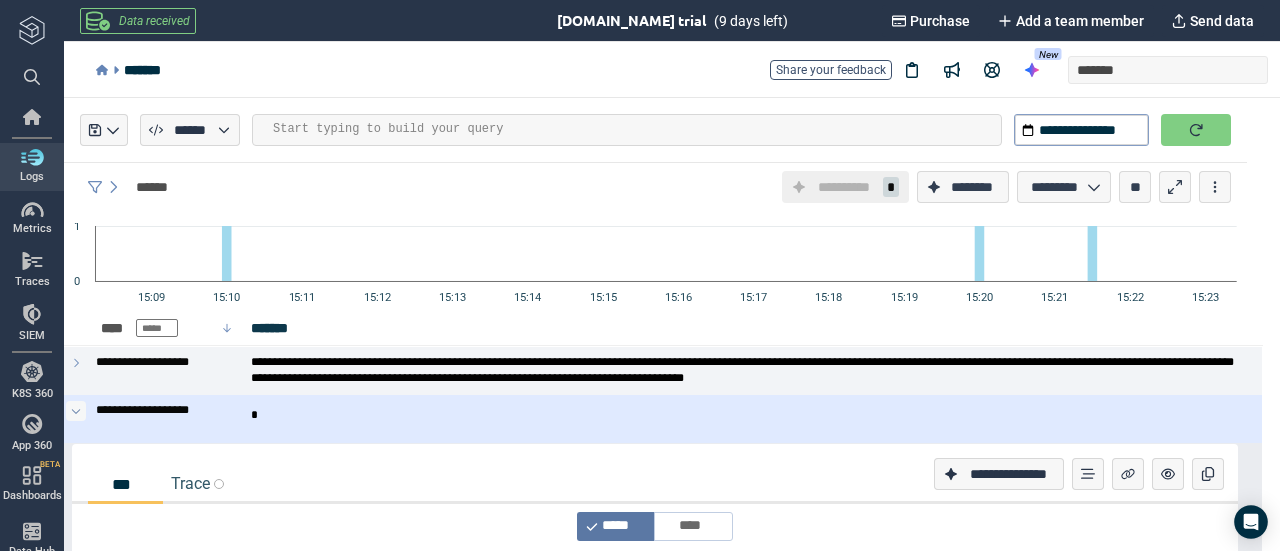 click at bounding box center [76, 411] 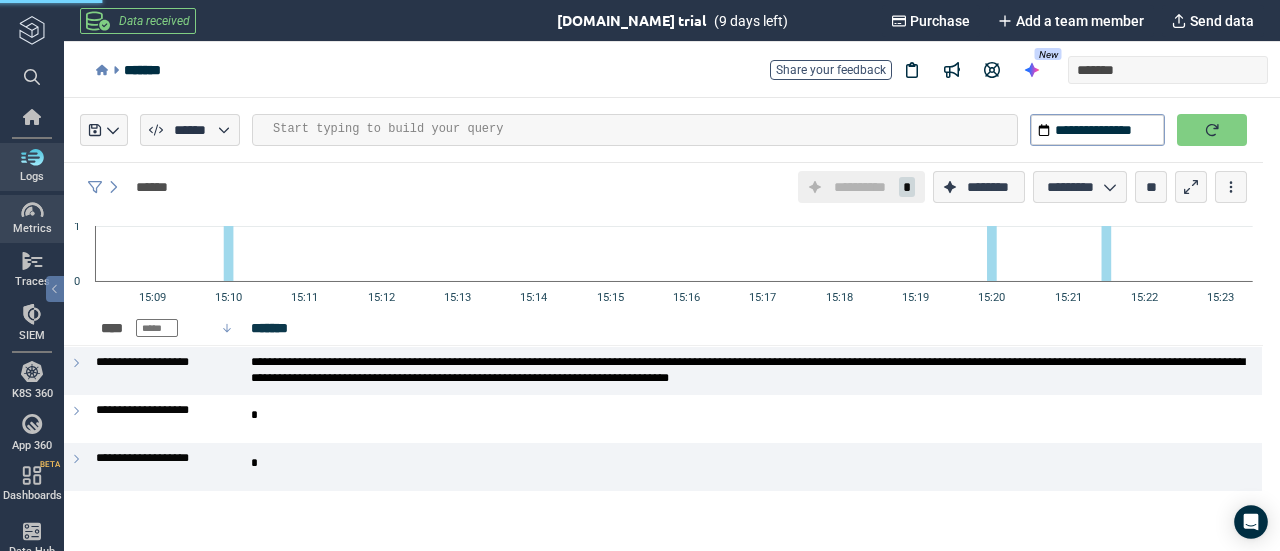 click on "Metrics" at bounding box center [32, 229] 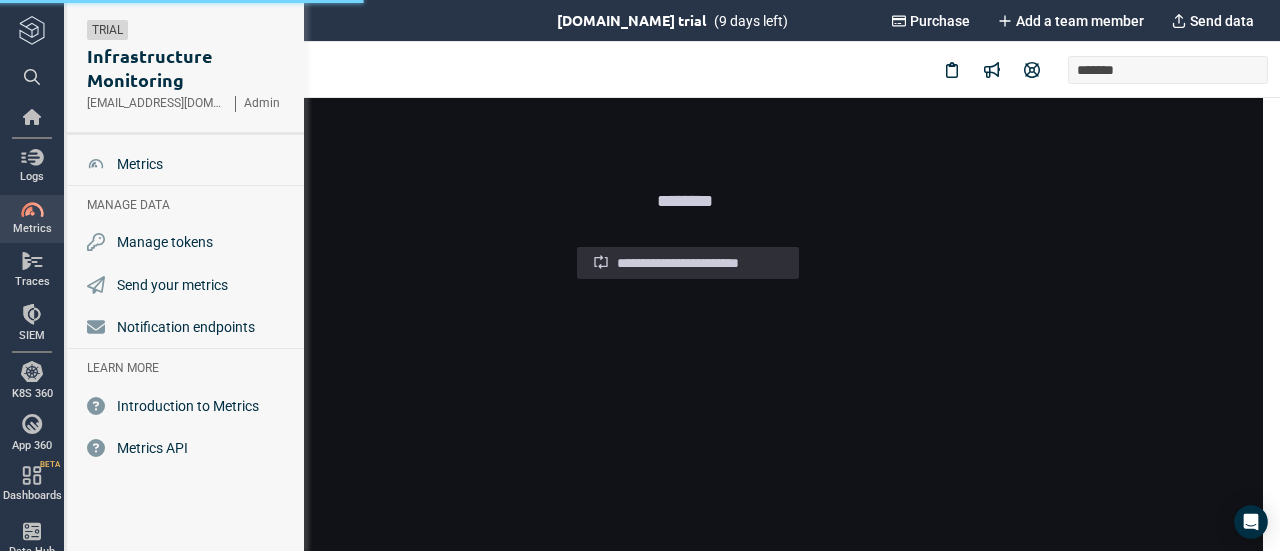 scroll, scrollTop: 0, scrollLeft: 0, axis: both 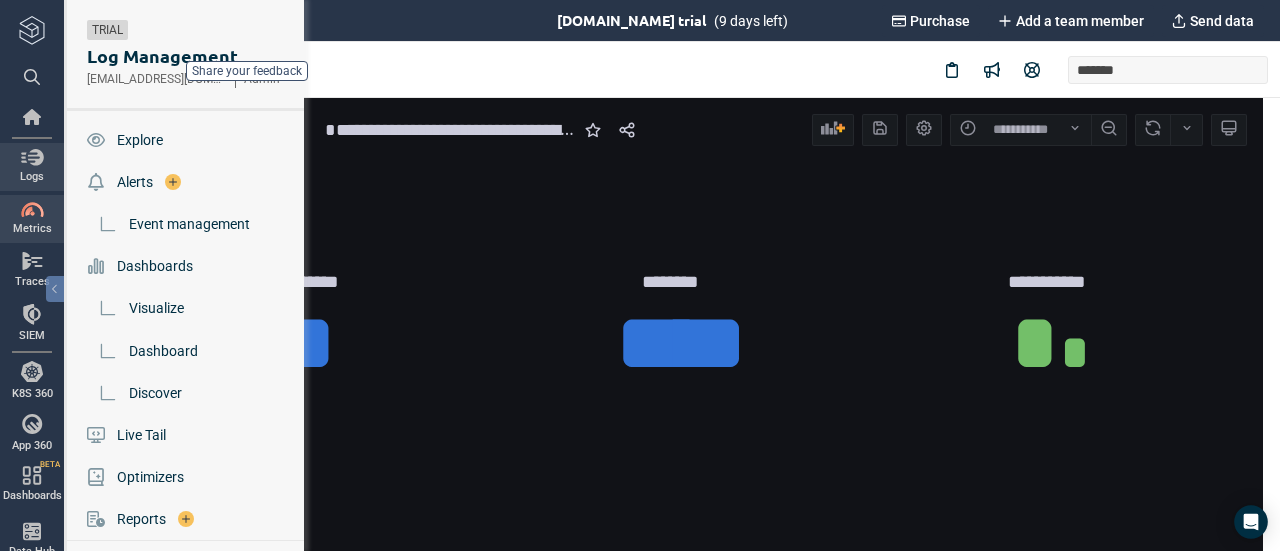 click on "Logs Metrics Traces SIEM K8S 360 App 360 Dashboards BETA Data Hub Integrations Settings" at bounding box center (32, 275) 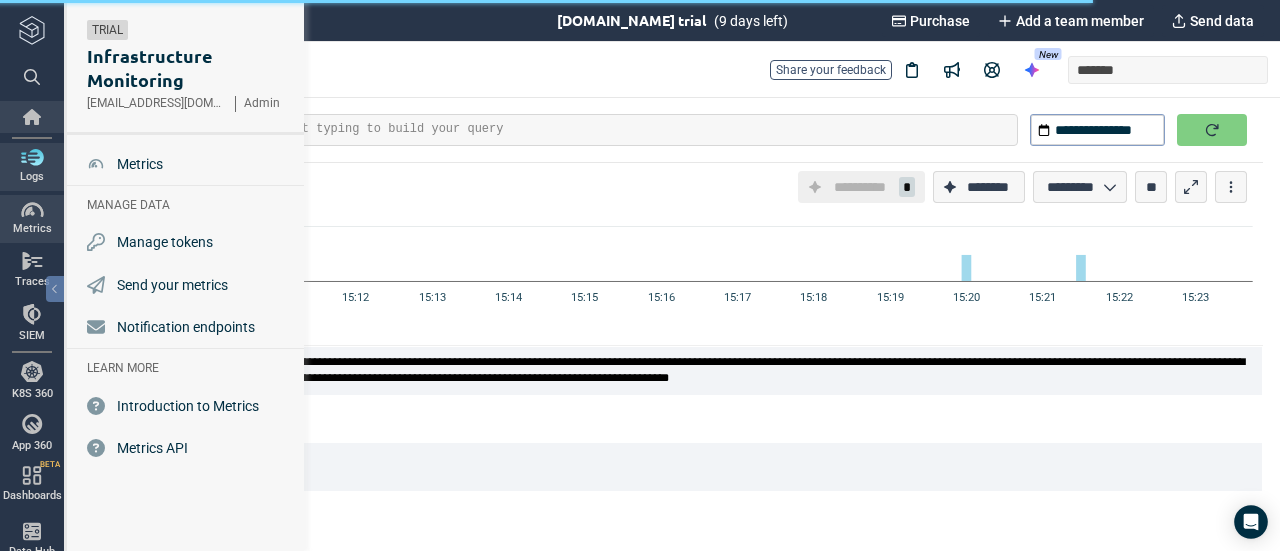 click at bounding box center (32, 117) 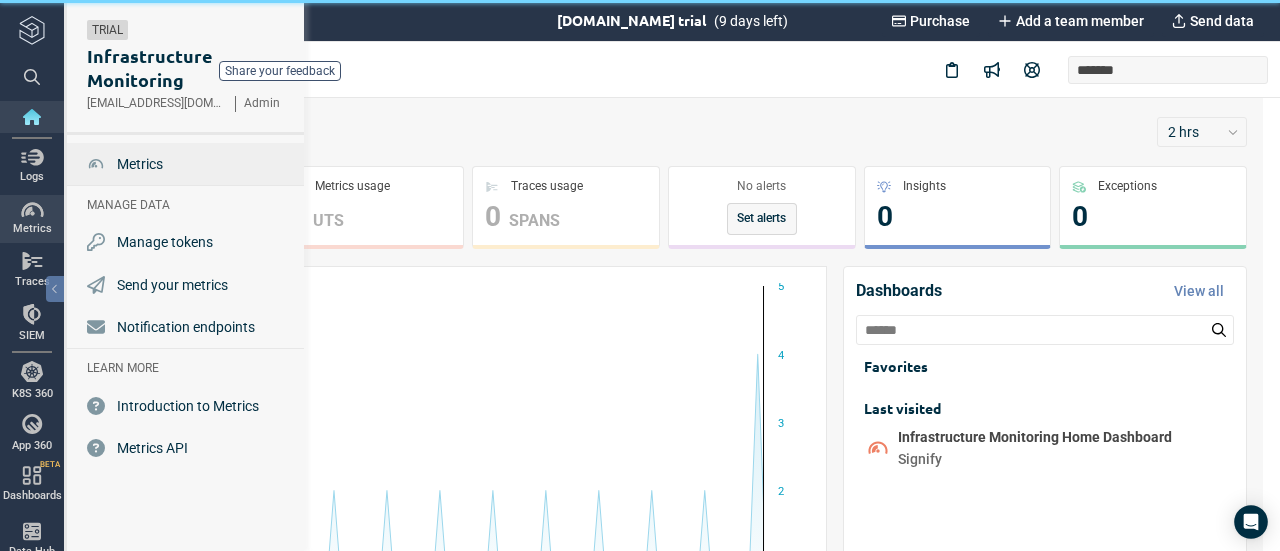 click on "Metrics" at bounding box center [140, 164] 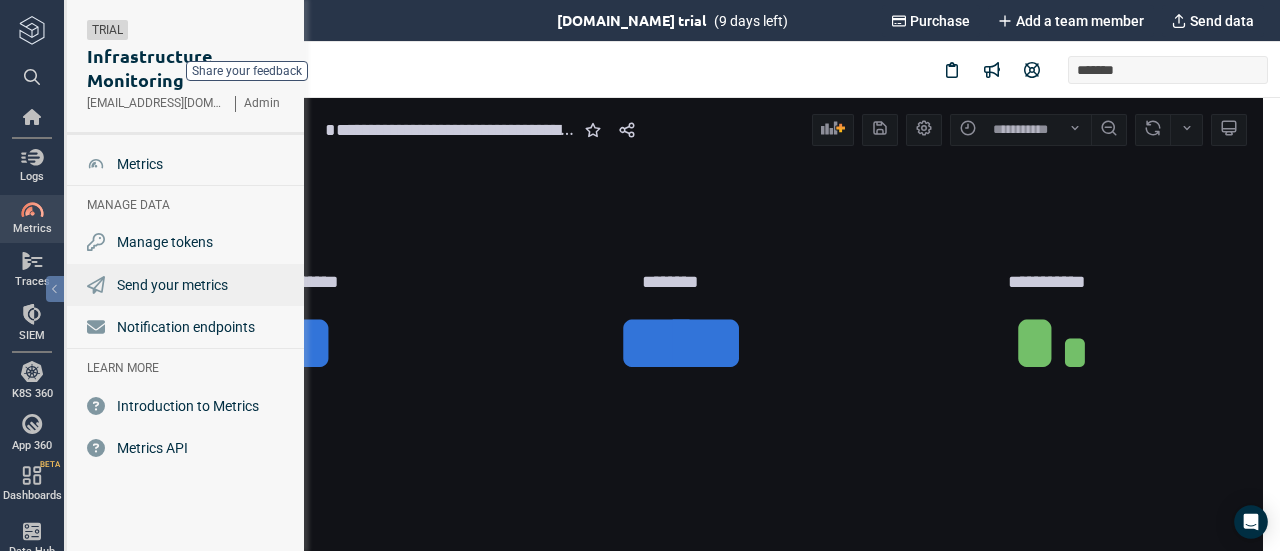 click on "Send your metrics" at bounding box center (172, 285) 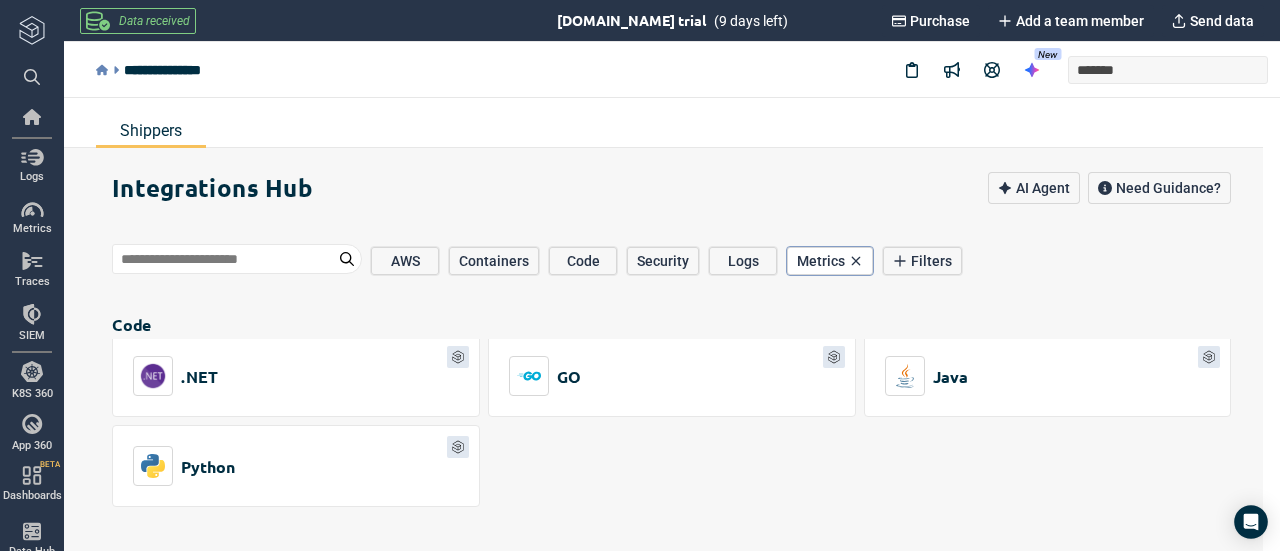 scroll, scrollTop: 2900, scrollLeft: 0, axis: vertical 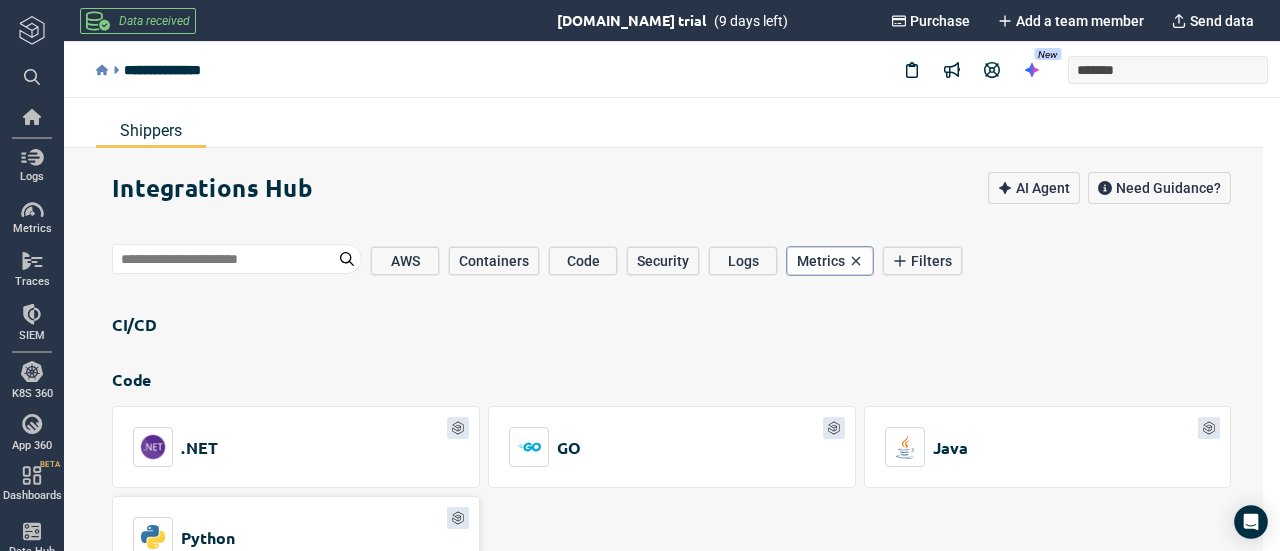 click on "Python" at bounding box center [296, 537] 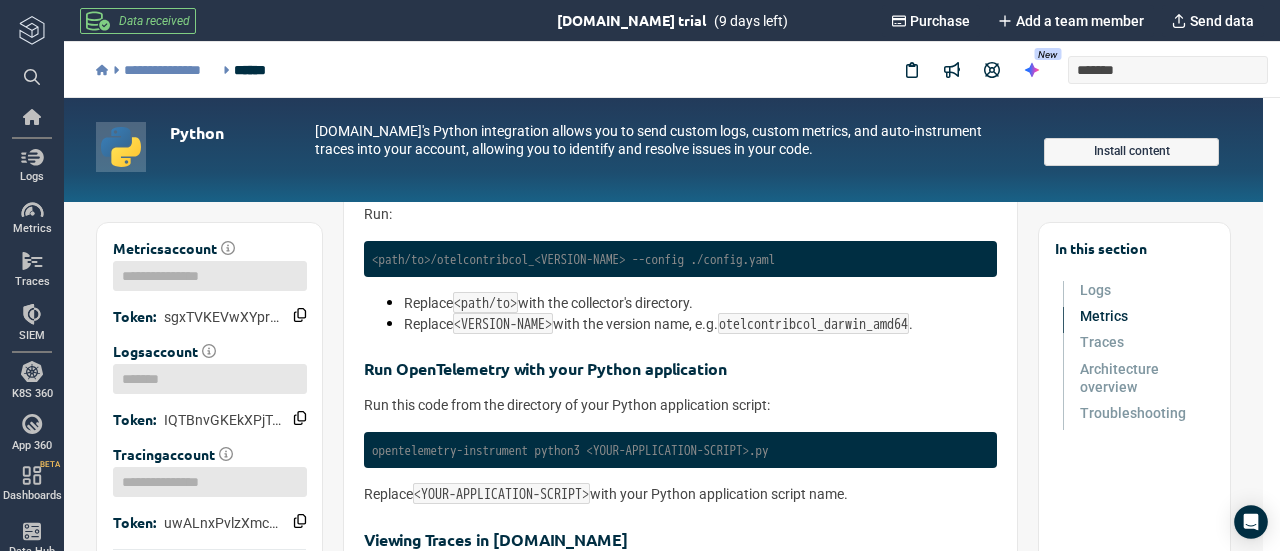 scroll, scrollTop: 10100, scrollLeft: 0, axis: vertical 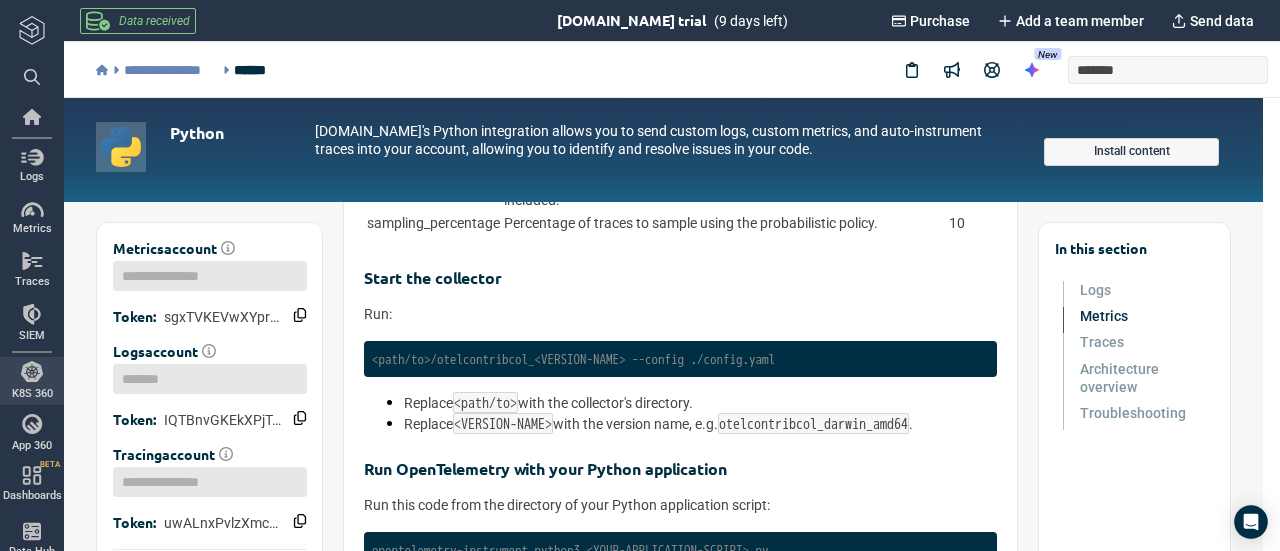 type on "*" 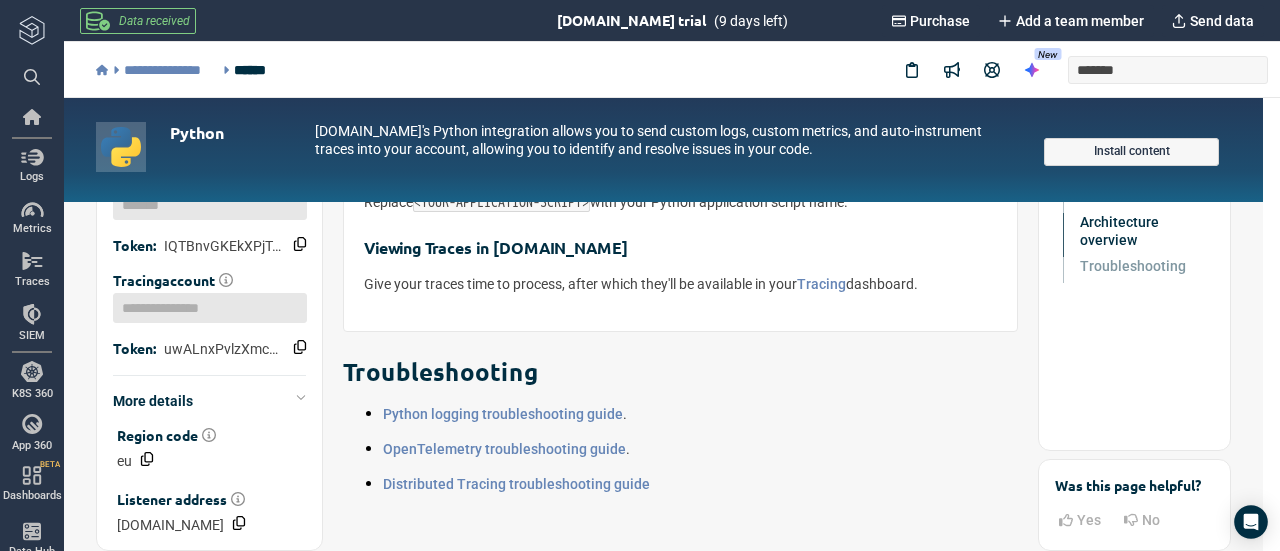 scroll, scrollTop: 11100, scrollLeft: 0, axis: vertical 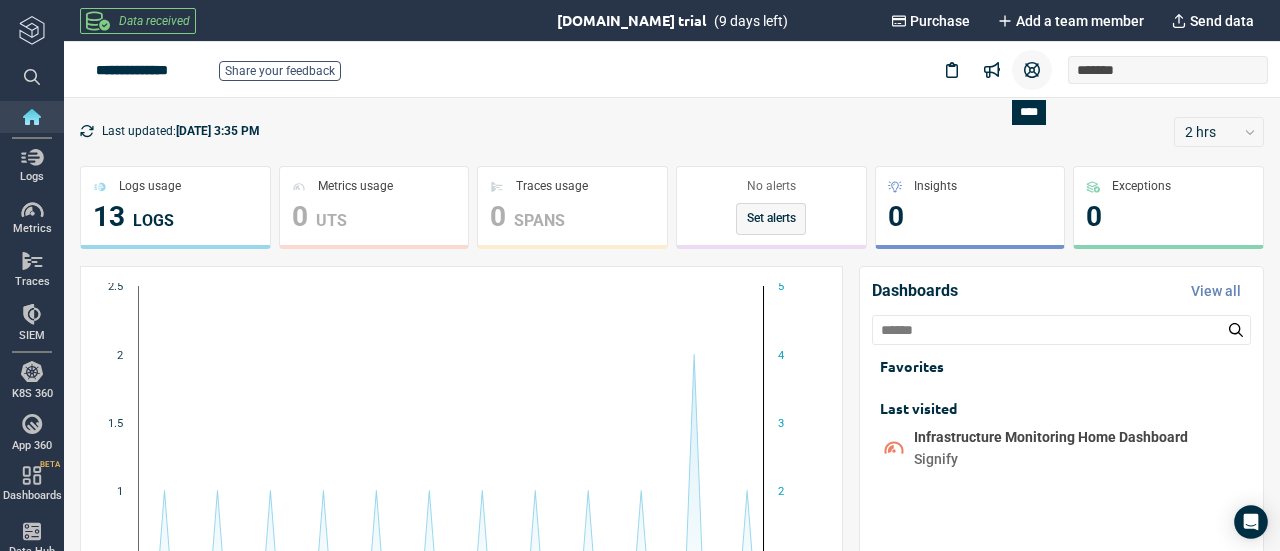 click at bounding box center [1032, 70] 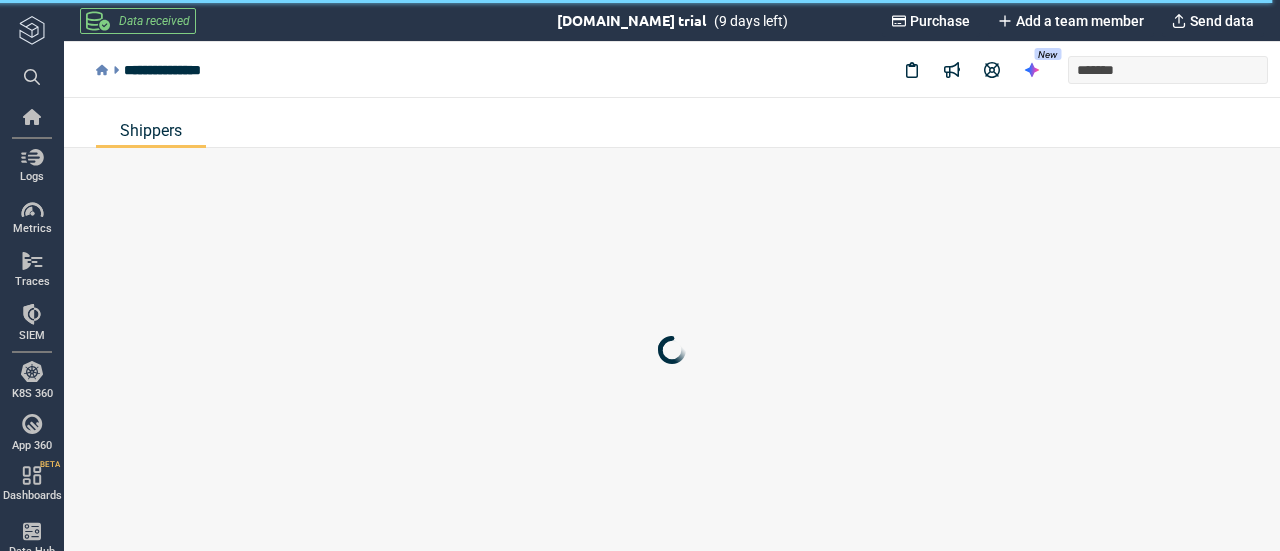 scroll, scrollTop: 0, scrollLeft: 0, axis: both 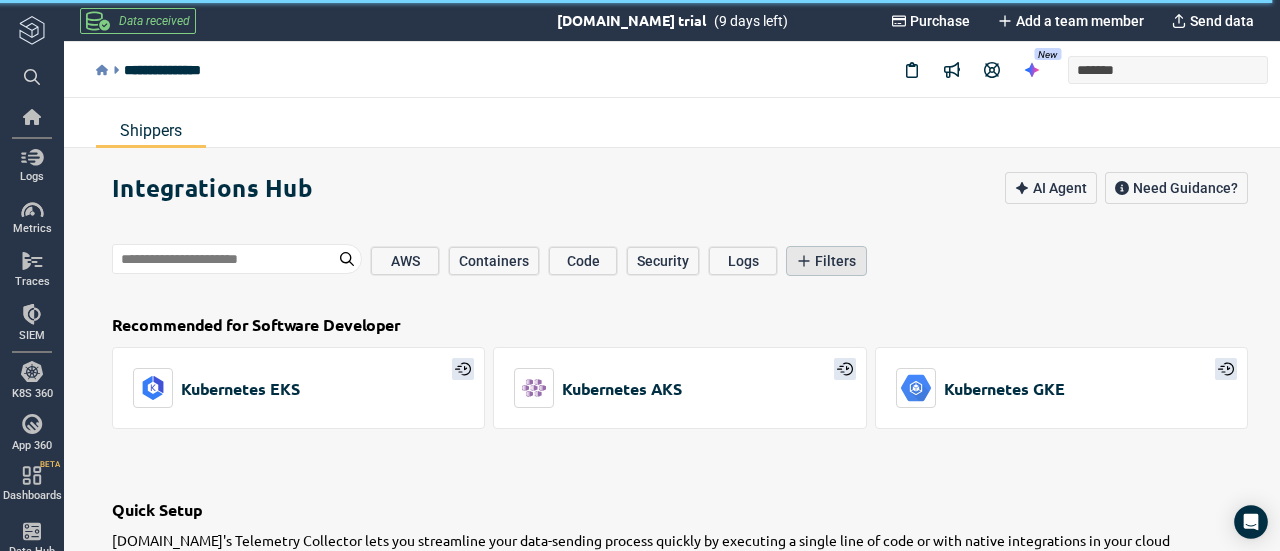 click on "Filters" at bounding box center (826, 261) 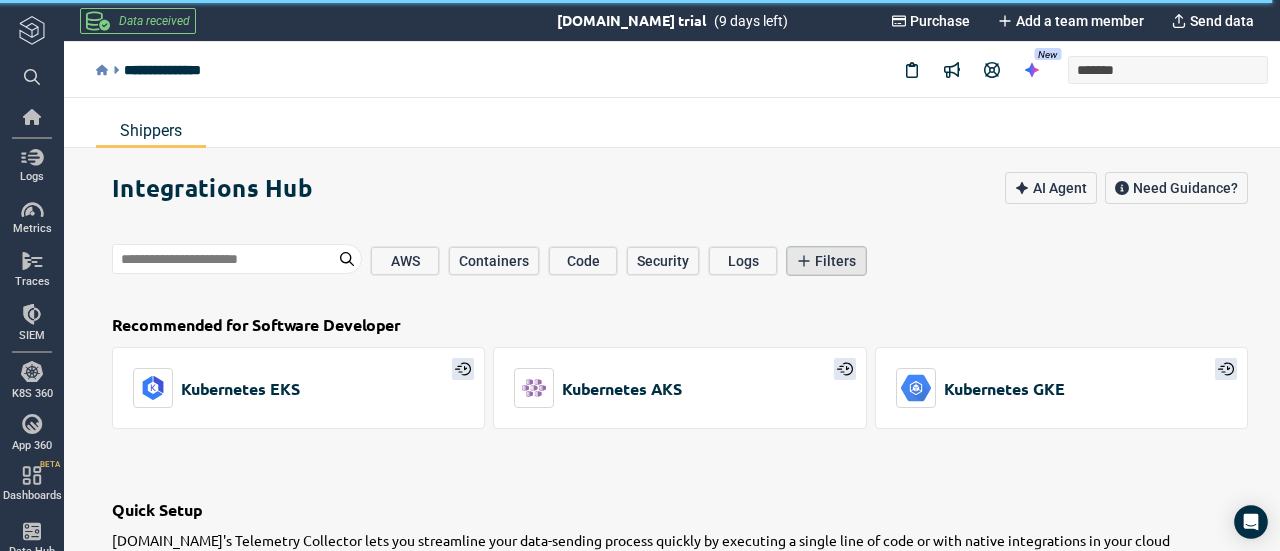 scroll, scrollTop: 14, scrollLeft: 0, axis: vertical 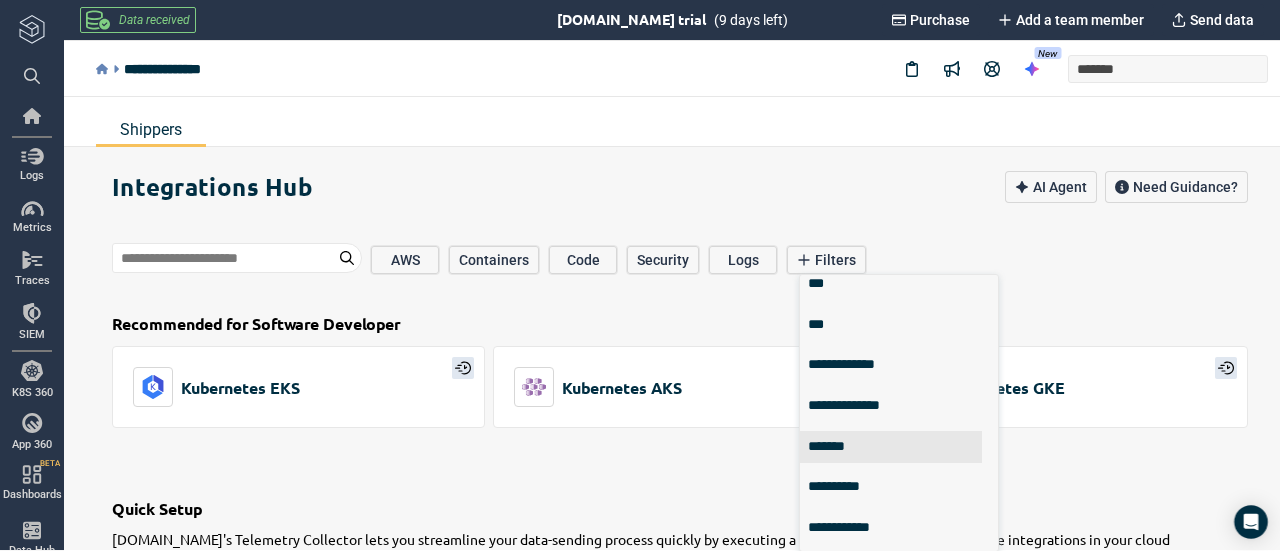 click on "*******" at bounding box center (891, 447) 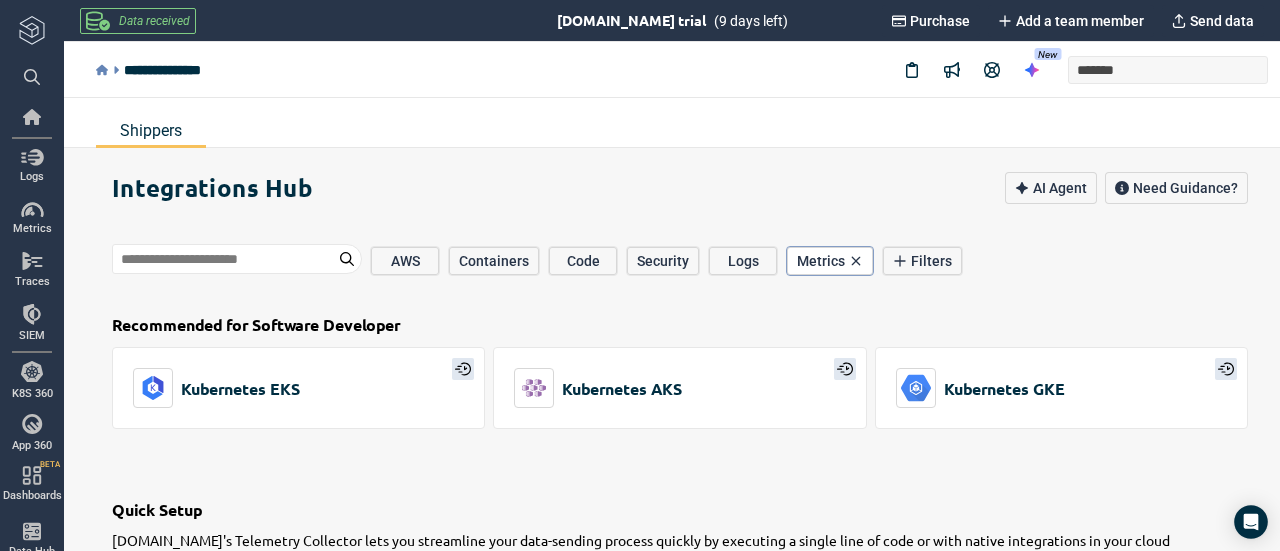 scroll, scrollTop: 0, scrollLeft: 0, axis: both 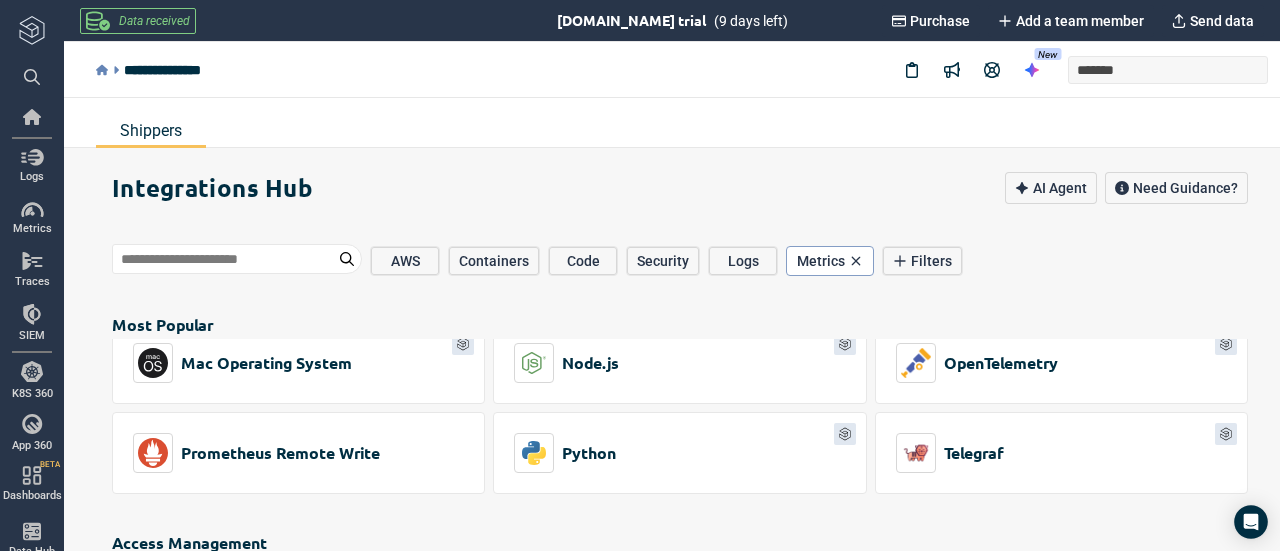 drag, startPoint x: 829, startPoint y: 247, endPoint x: 795, endPoint y: 339, distance: 98.0816 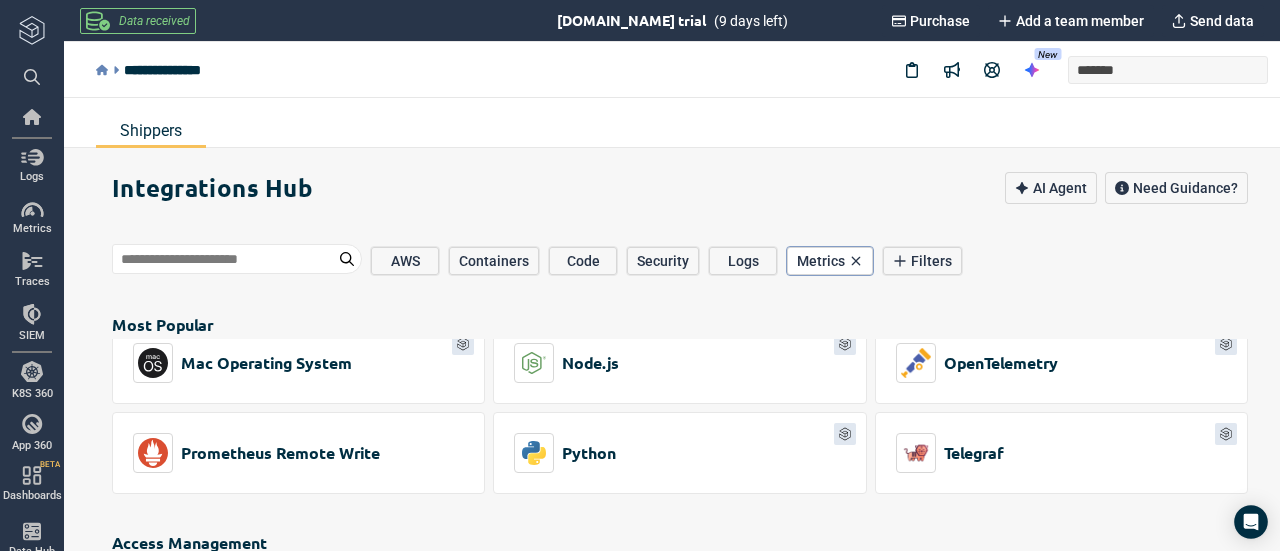 type on "*" 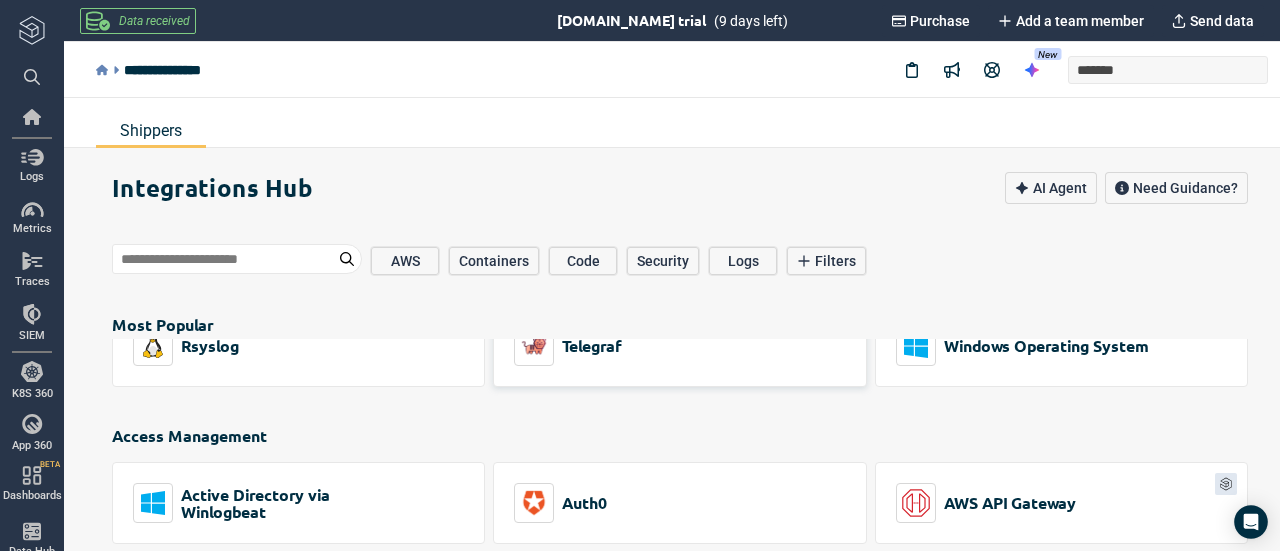 scroll, scrollTop: 1190, scrollLeft: 0, axis: vertical 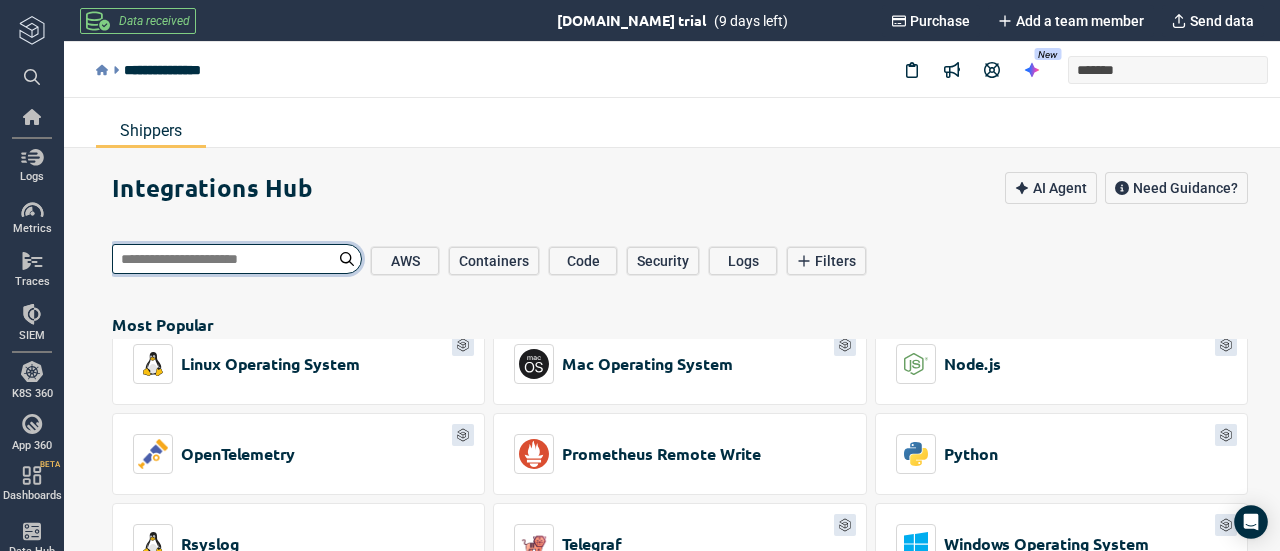 click at bounding box center [237, 259] 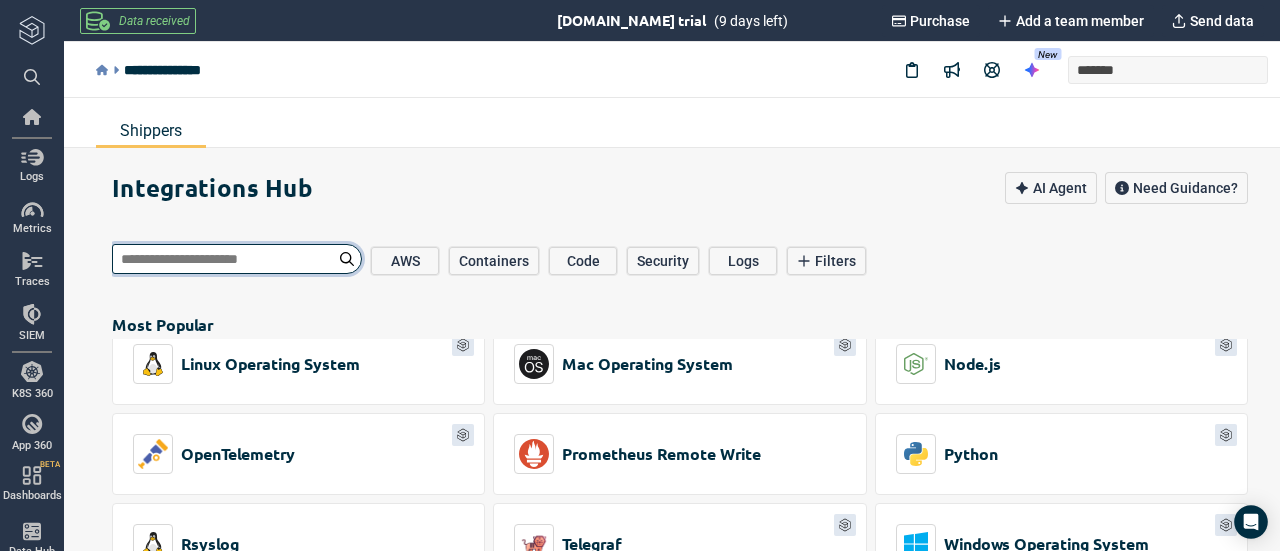type on "*" 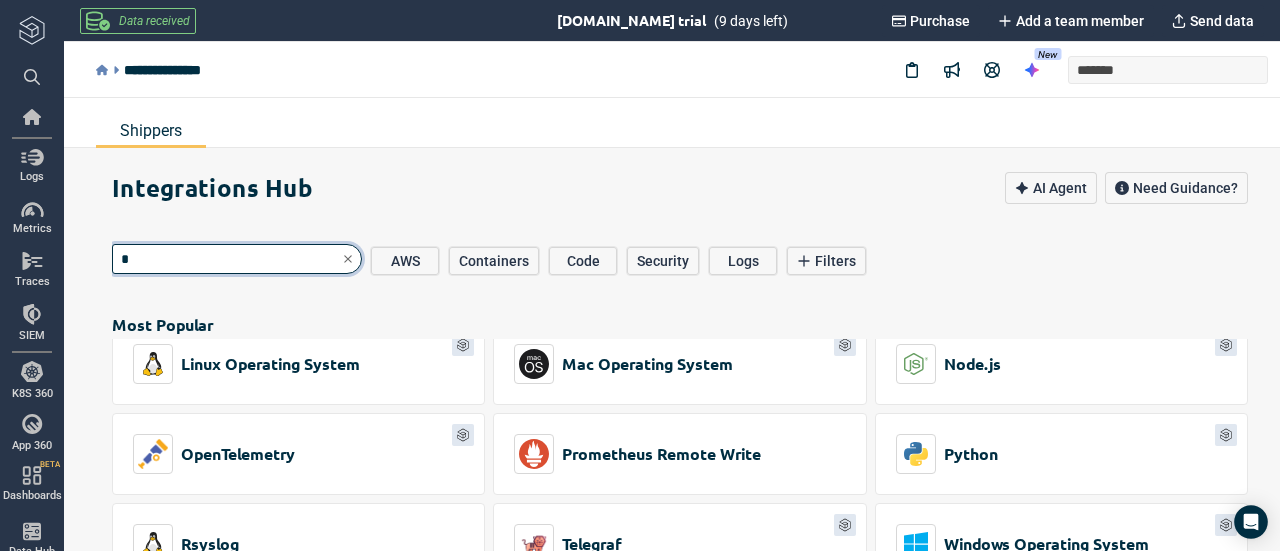 type on "*" 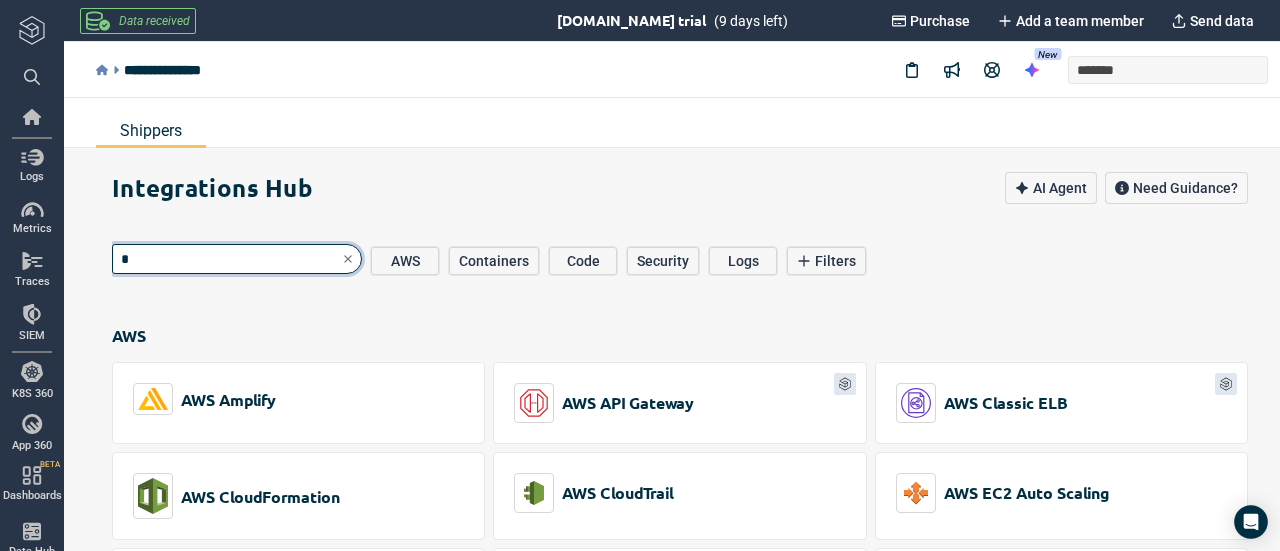 scroll, scrollTop: 548, scrollLeft: 0, axis: vertical 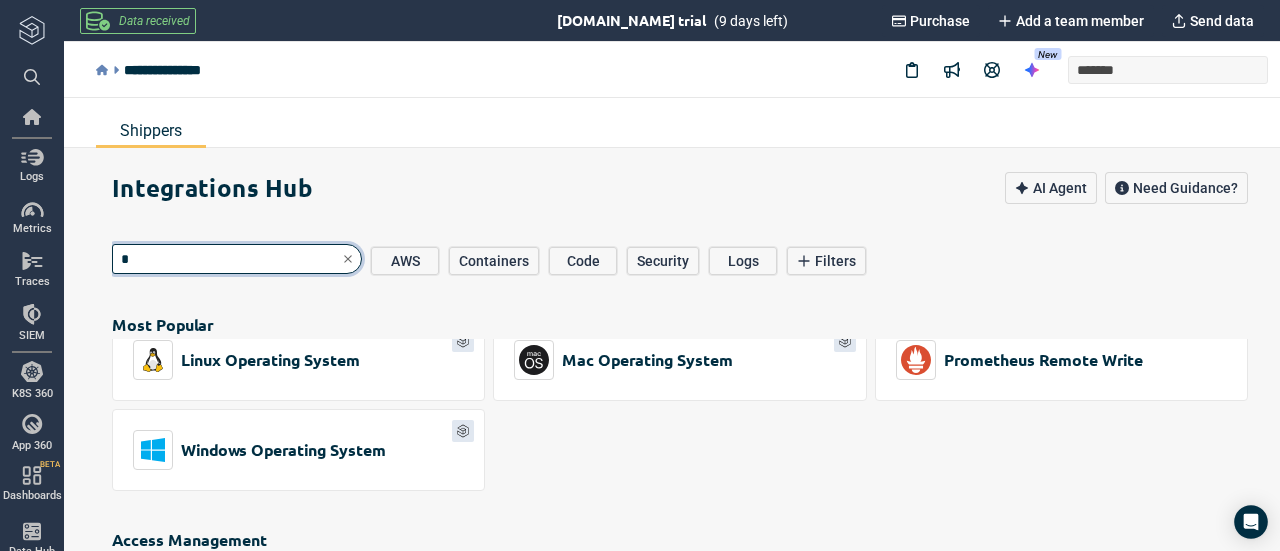 type on "**" 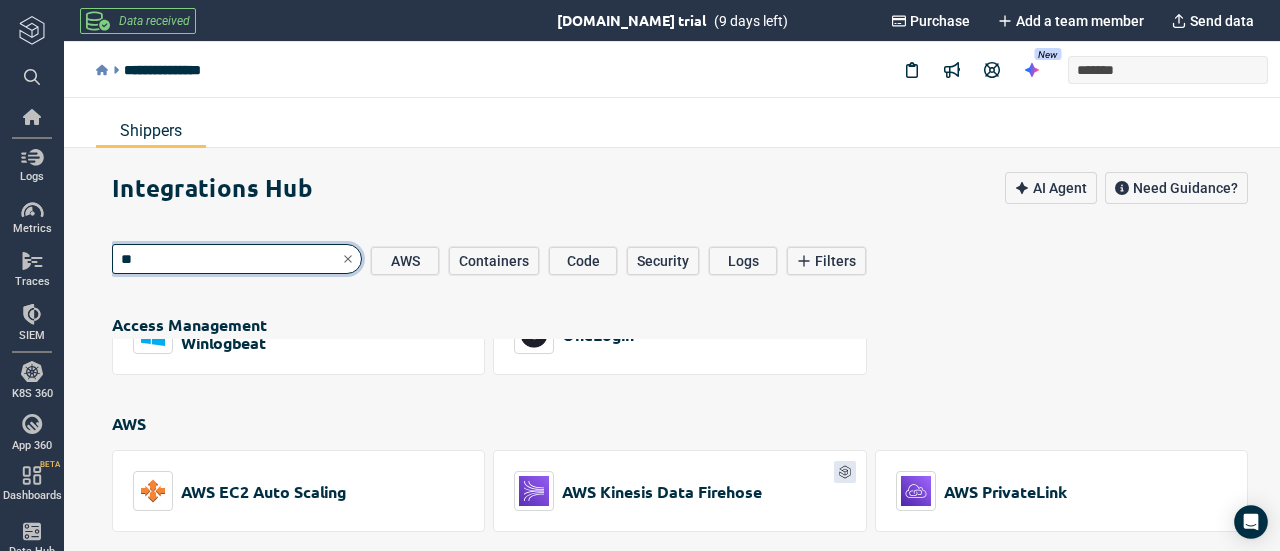 type on "*" 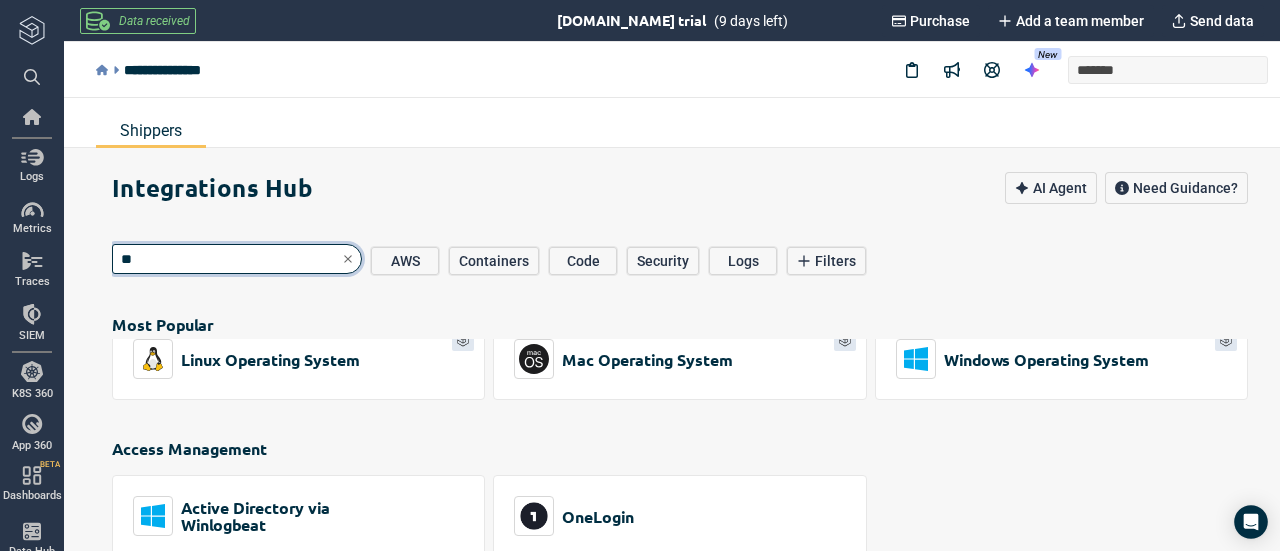 type on "***" 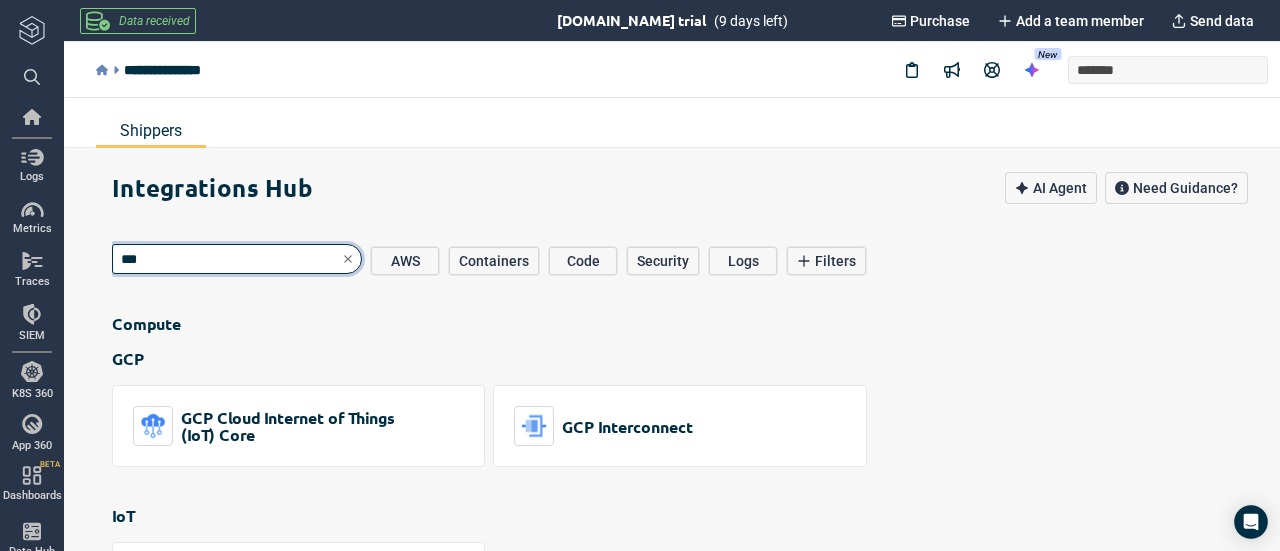 type on "*" 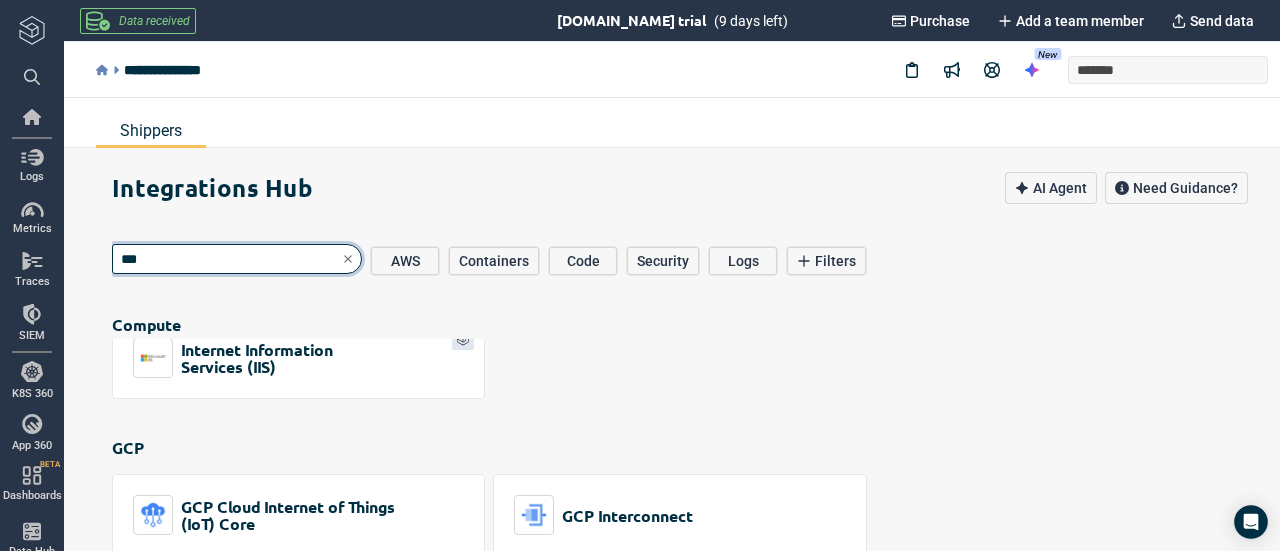 type on "****" 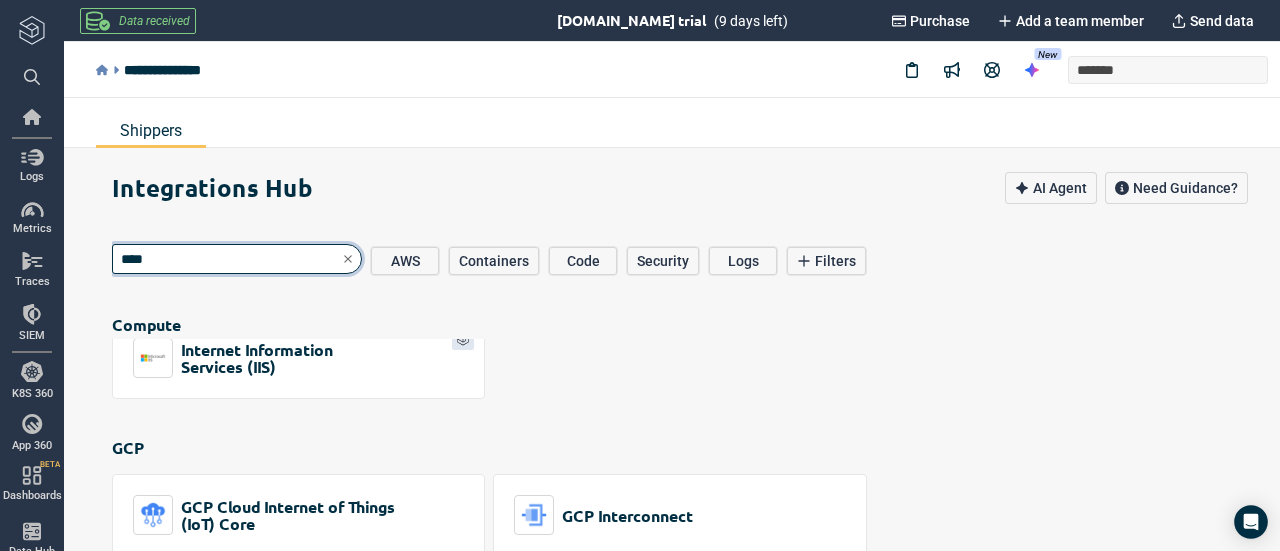 type on "*" 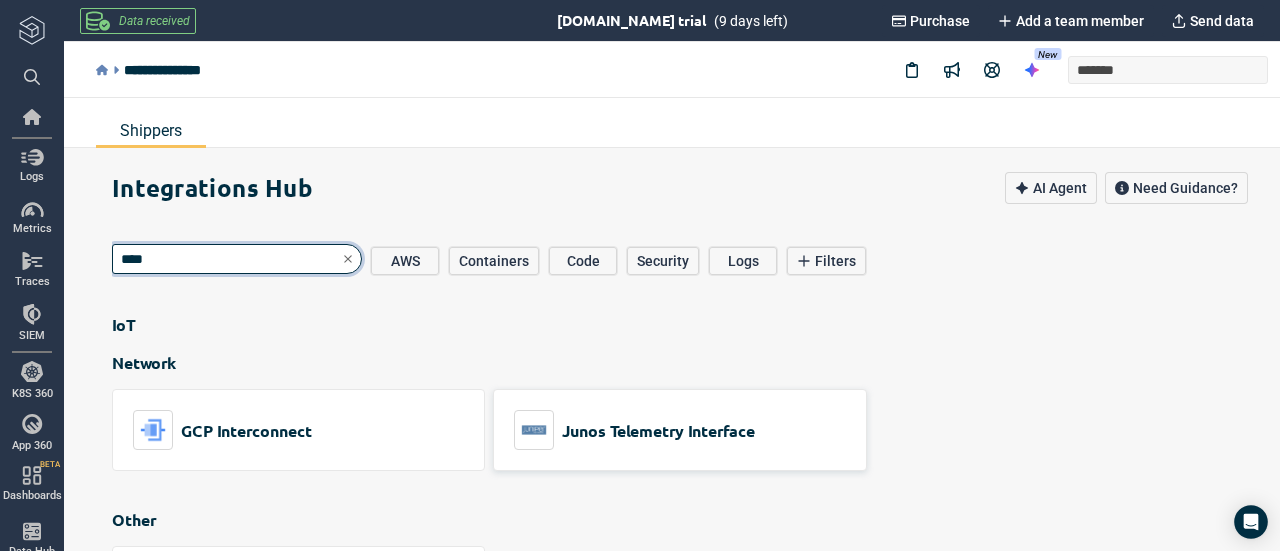 scroll, scrollTop: 677, scrollLeft: 0, axis: vertical 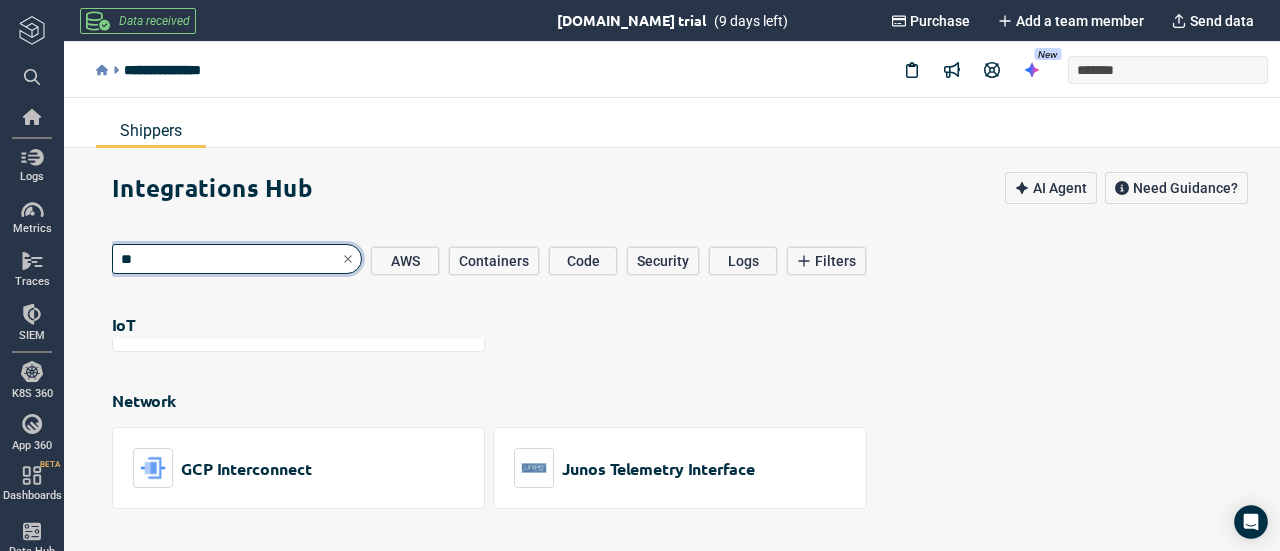type on "*" 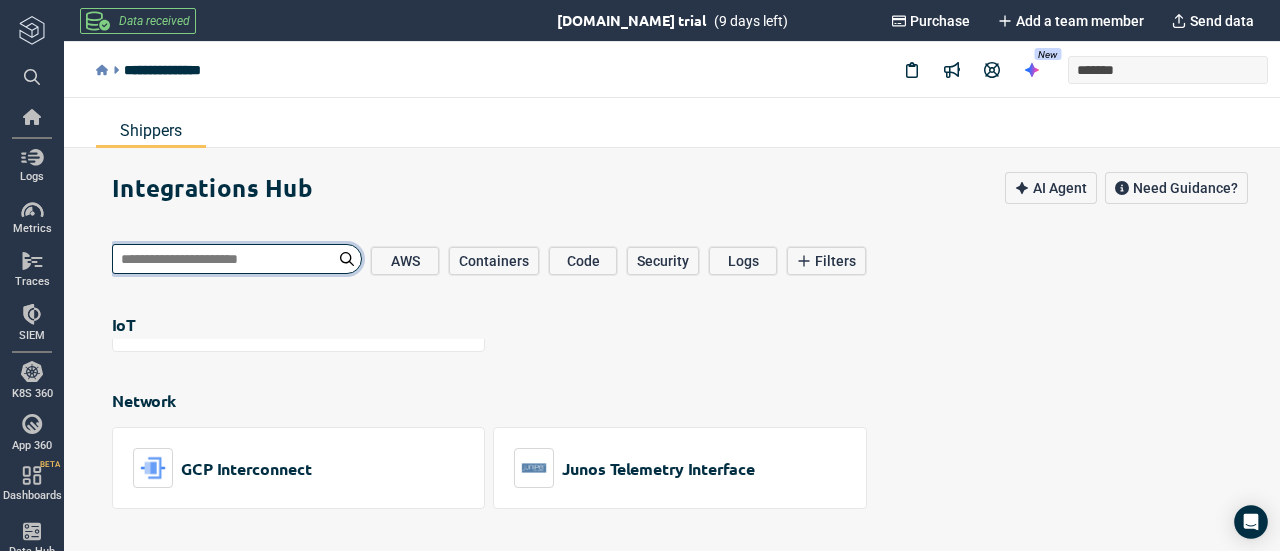 type on "*" 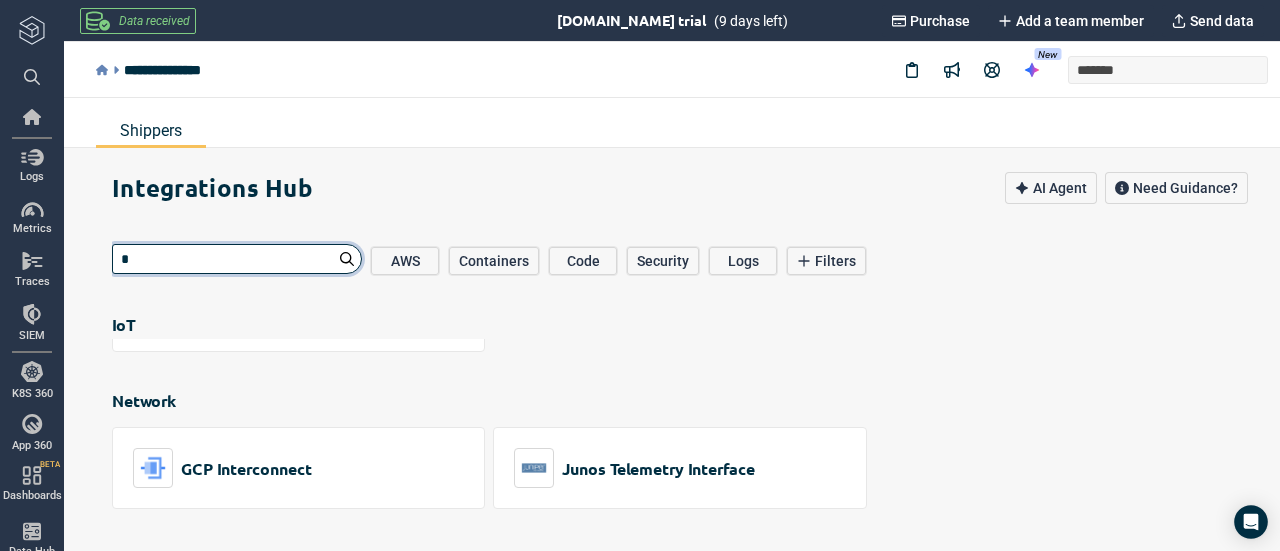 type on "*" 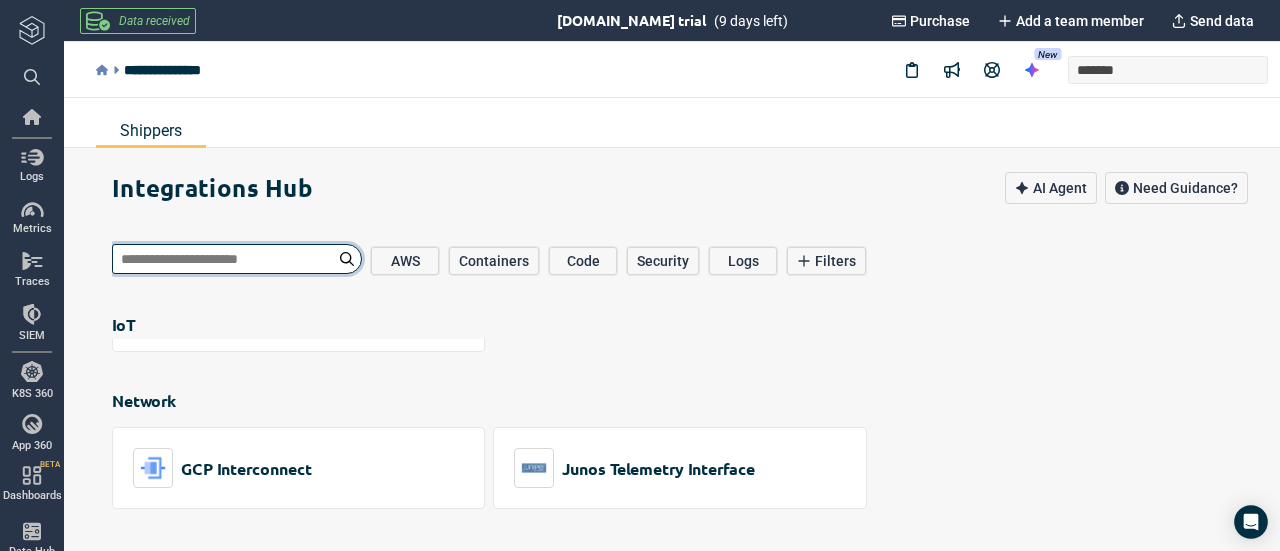 type on "*" 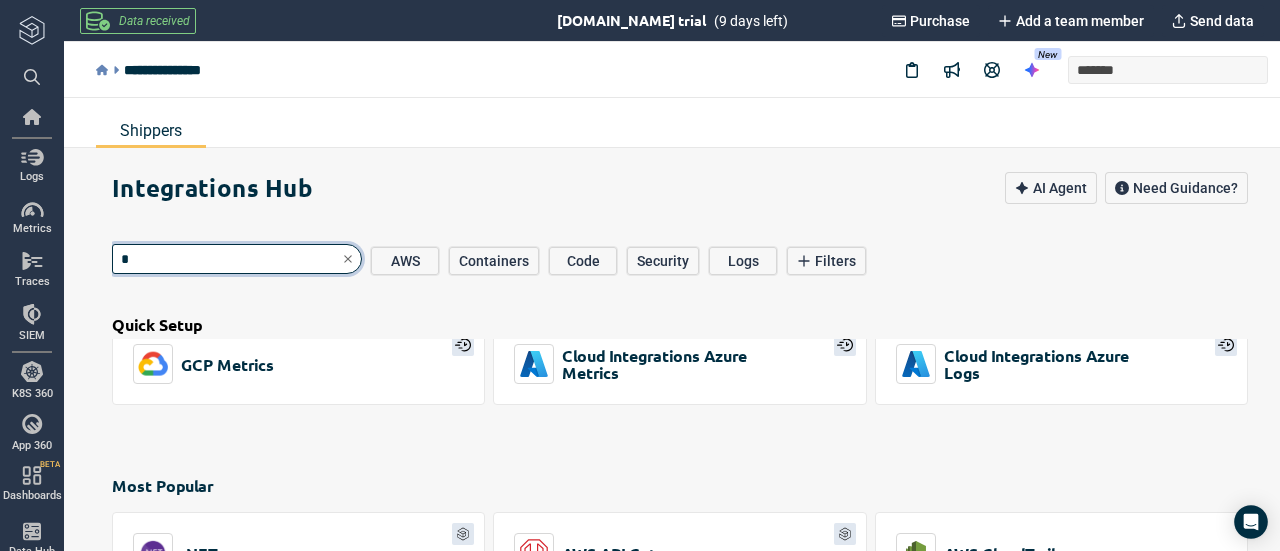 type on "*" 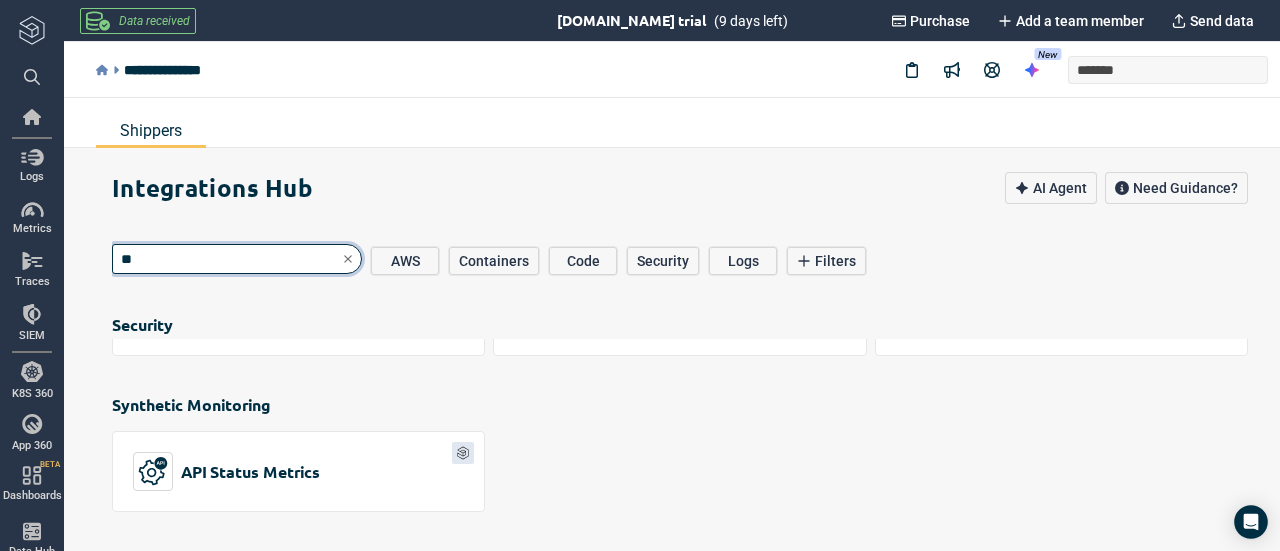 type on "*" 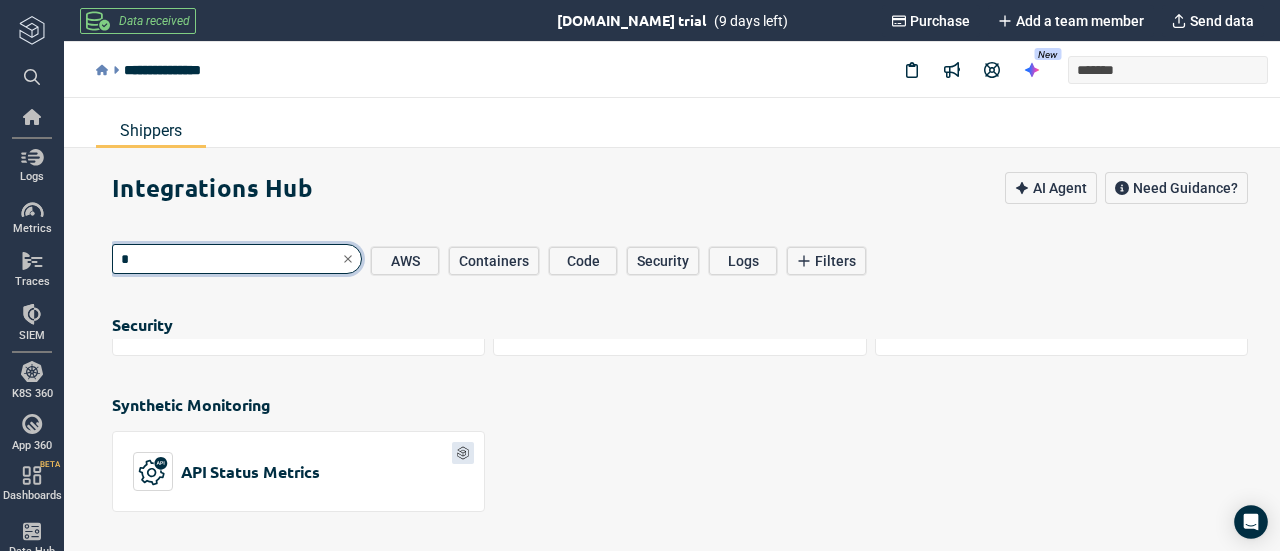 type on "*" 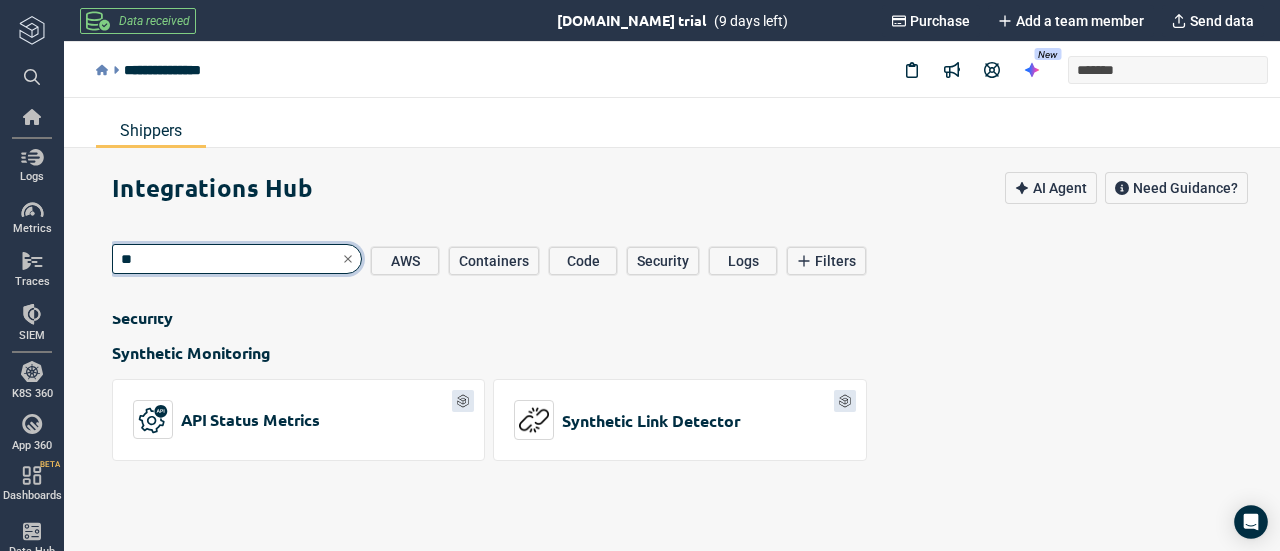 scroll, scrollTop: 3422, scrollLeft: 0, axis: vertical 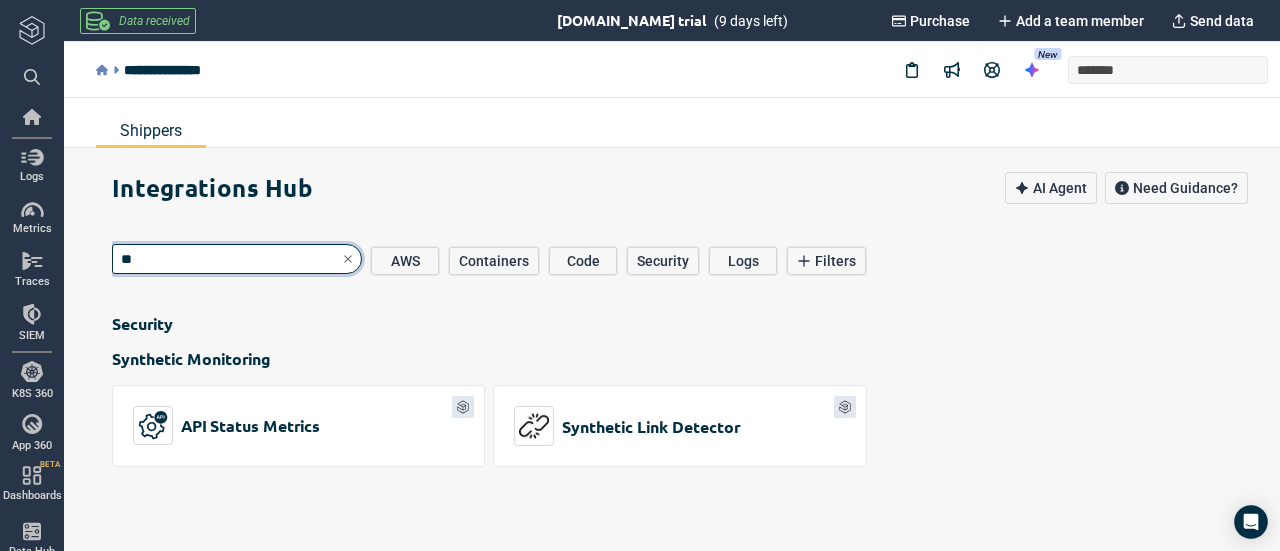 type on "*" 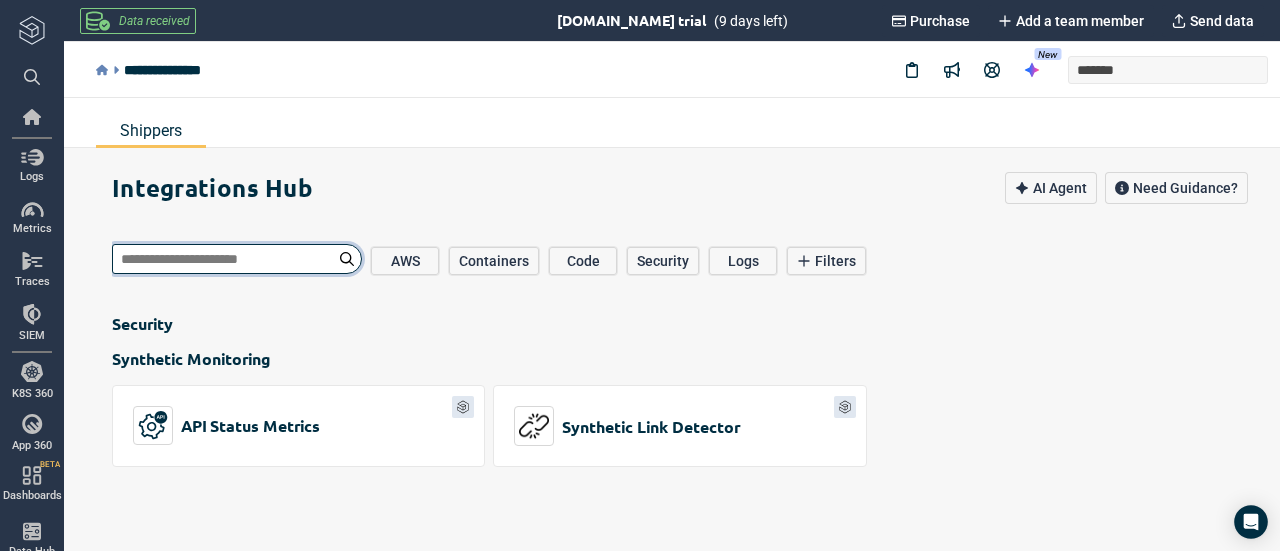 type on "*" 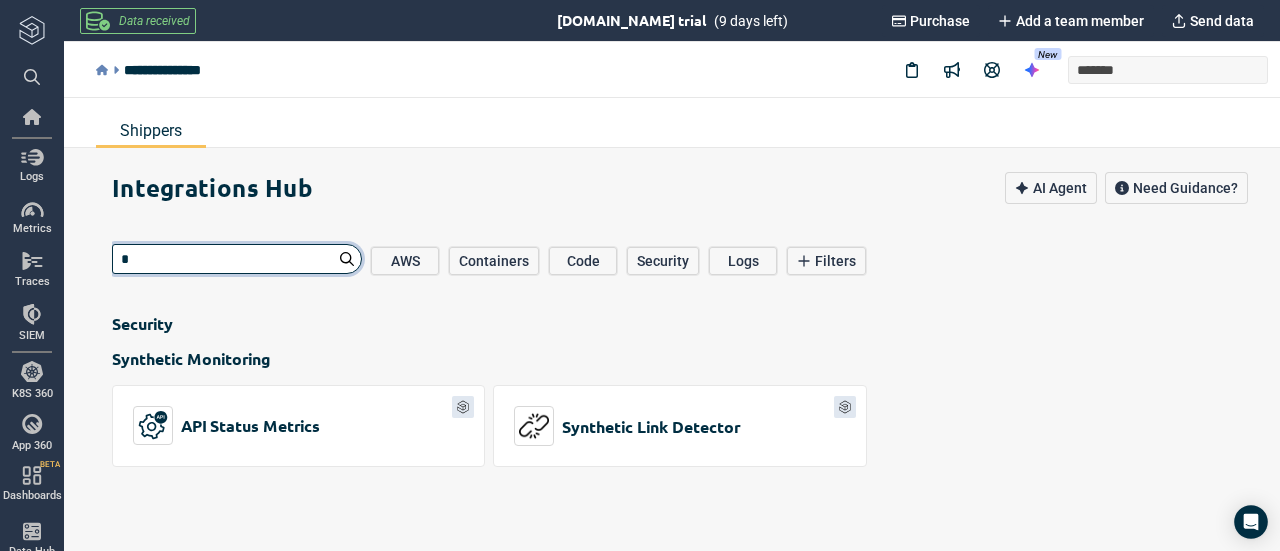 type on "*" 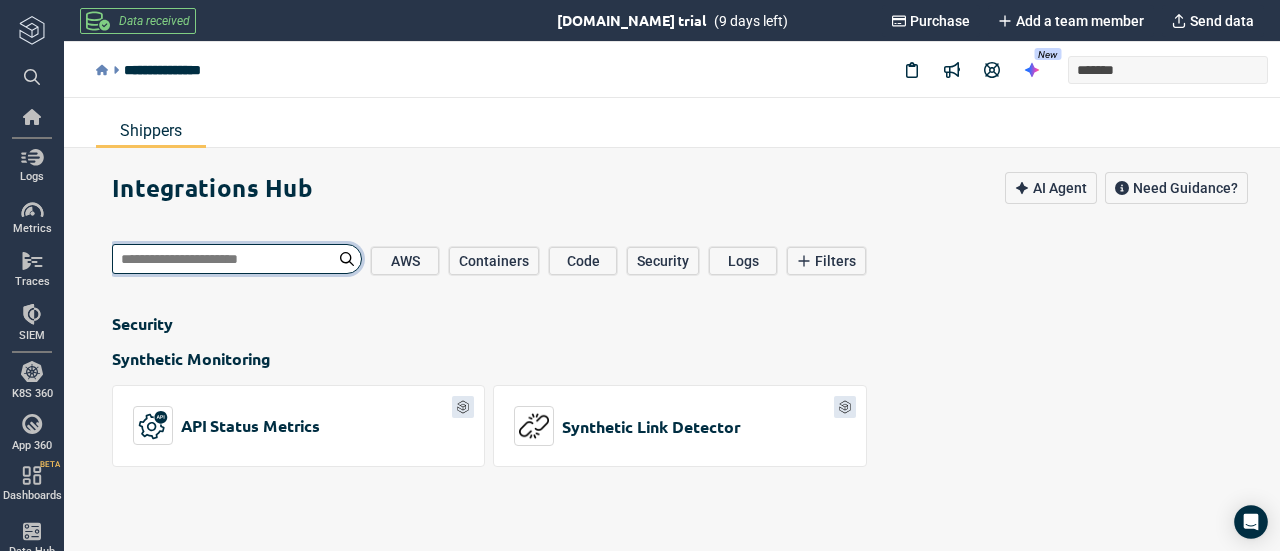 type on "*" 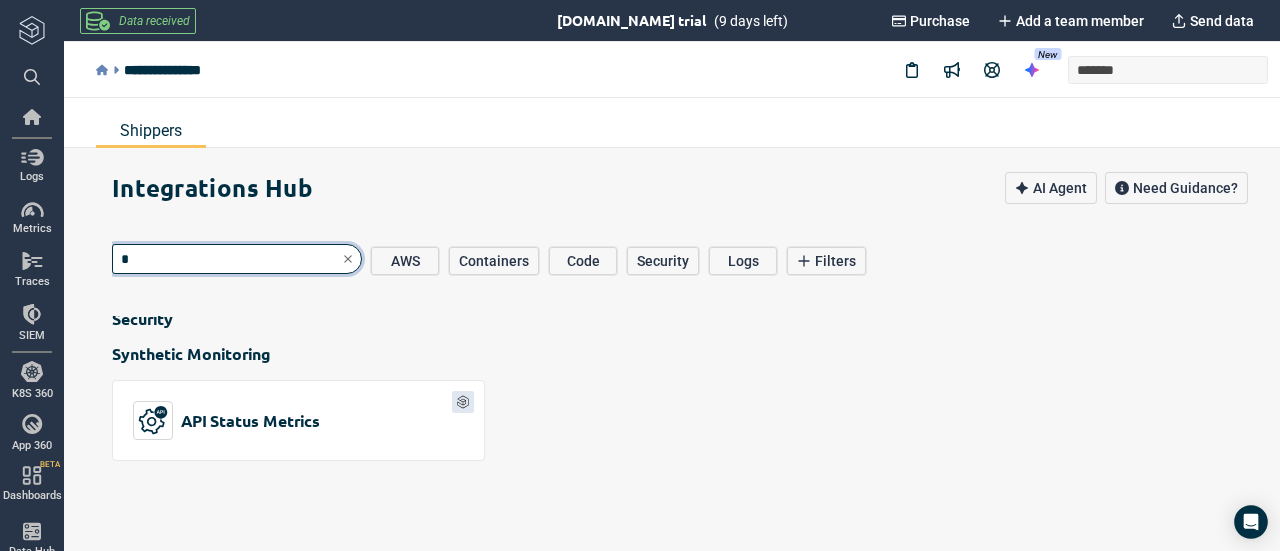 type on "*" 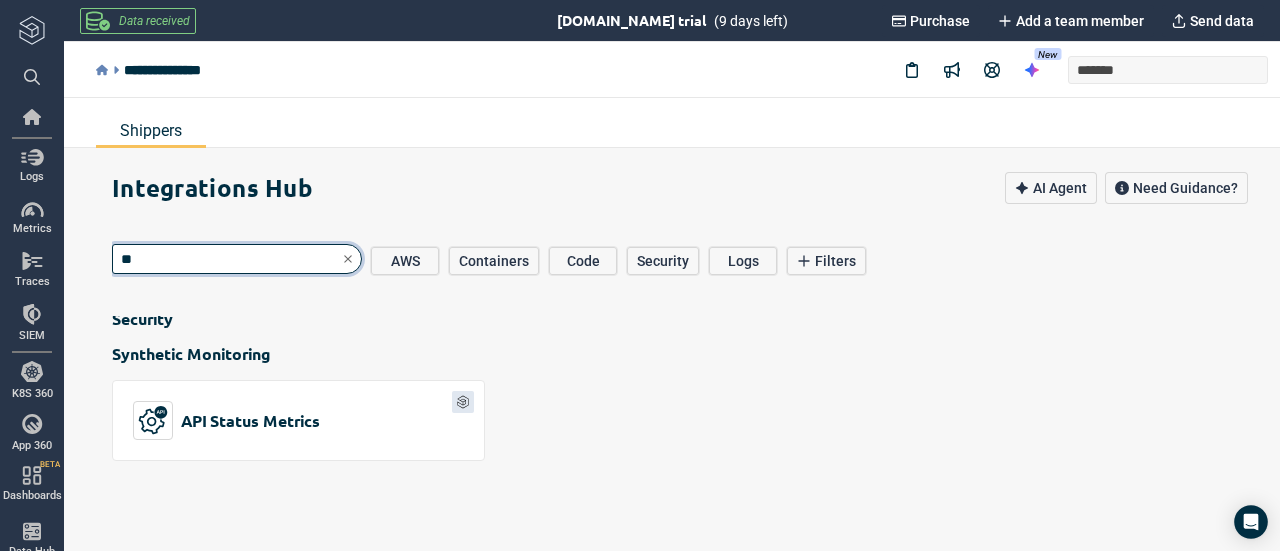 type on "*" 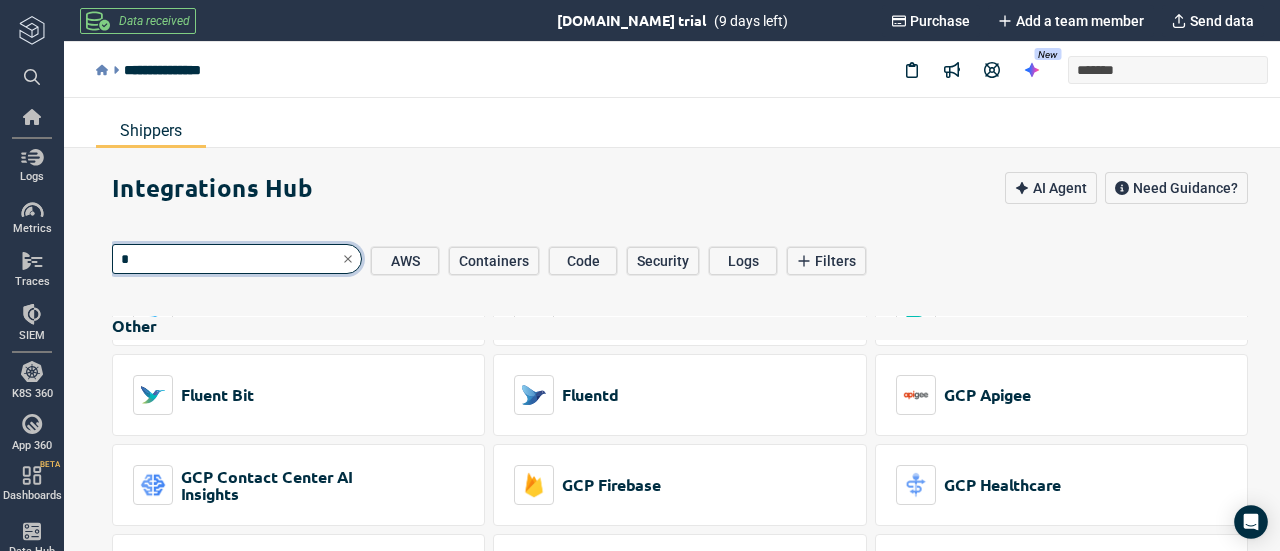 type on "*" 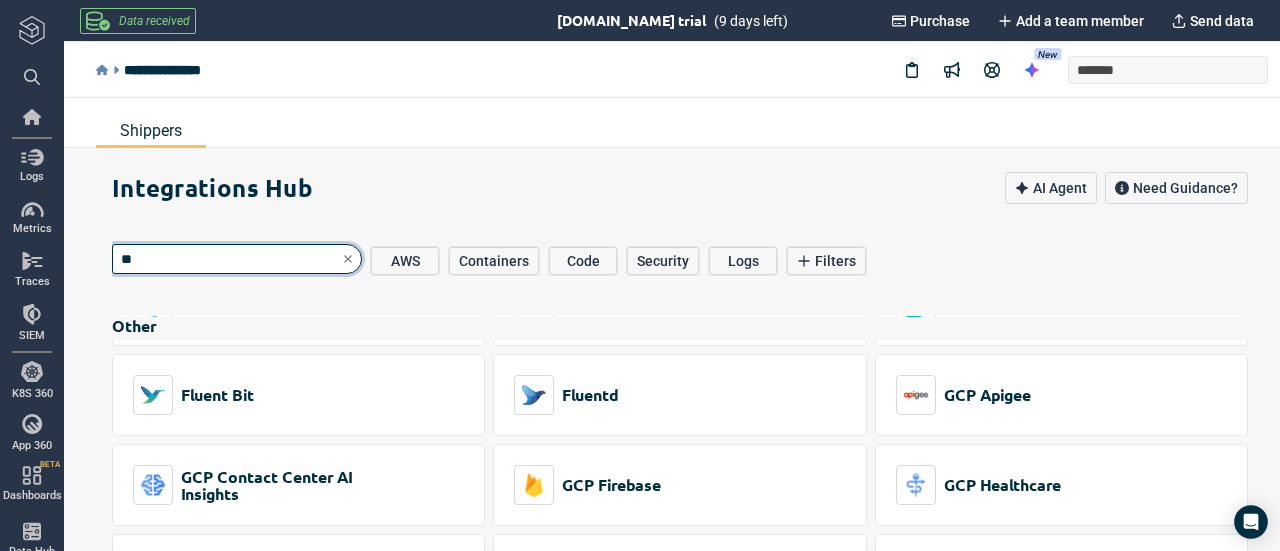 scroll, scrollTop: 0, scrollLeft: 0, axis: both 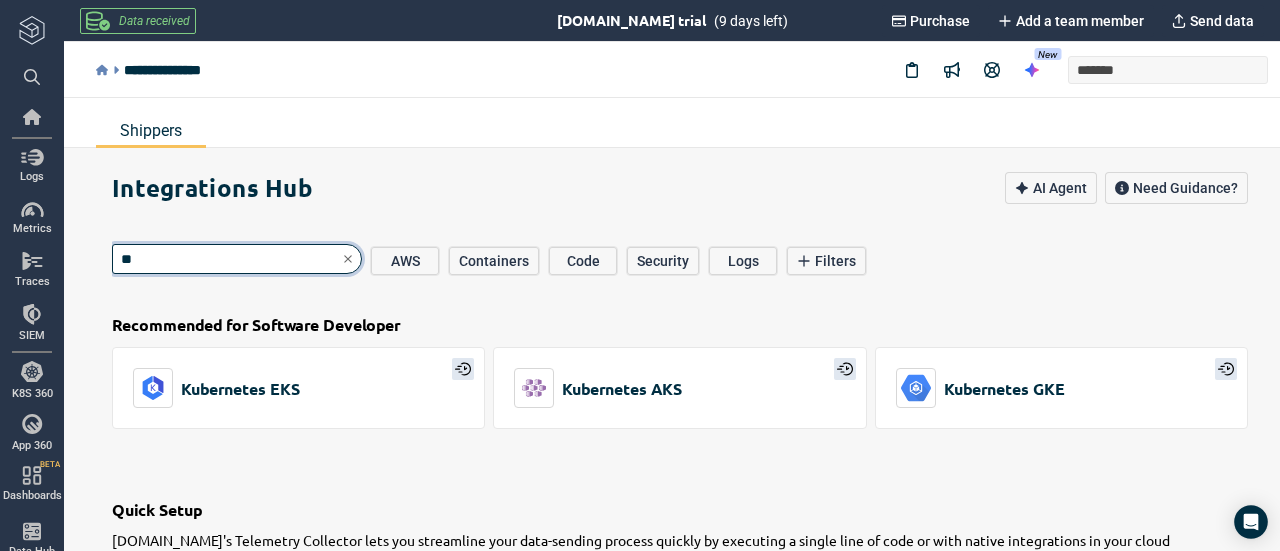 type on "*" 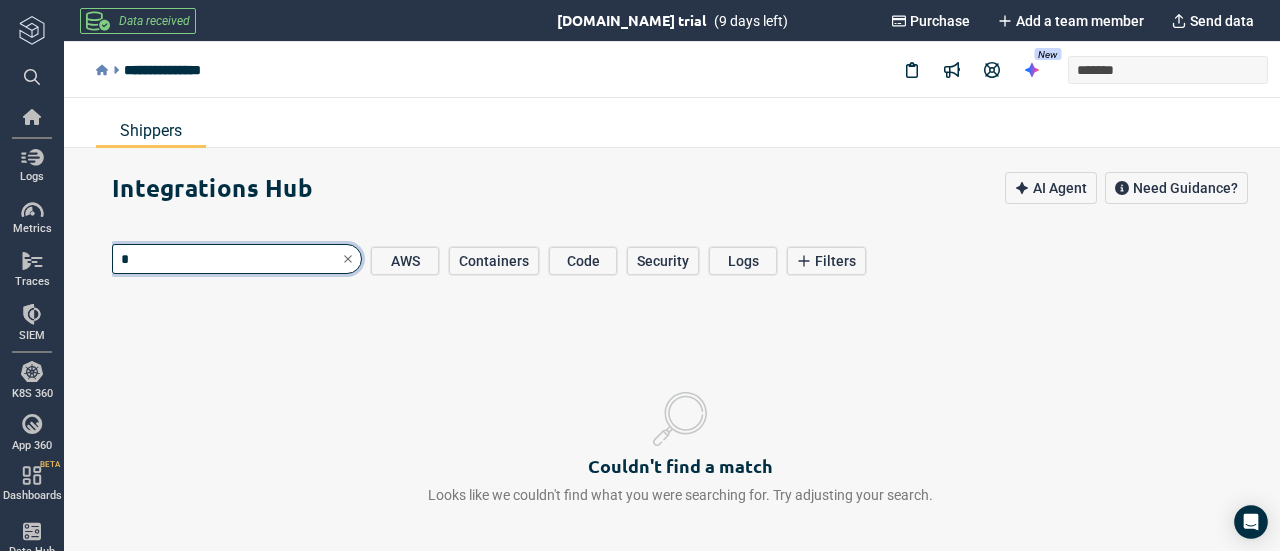 type on "*" 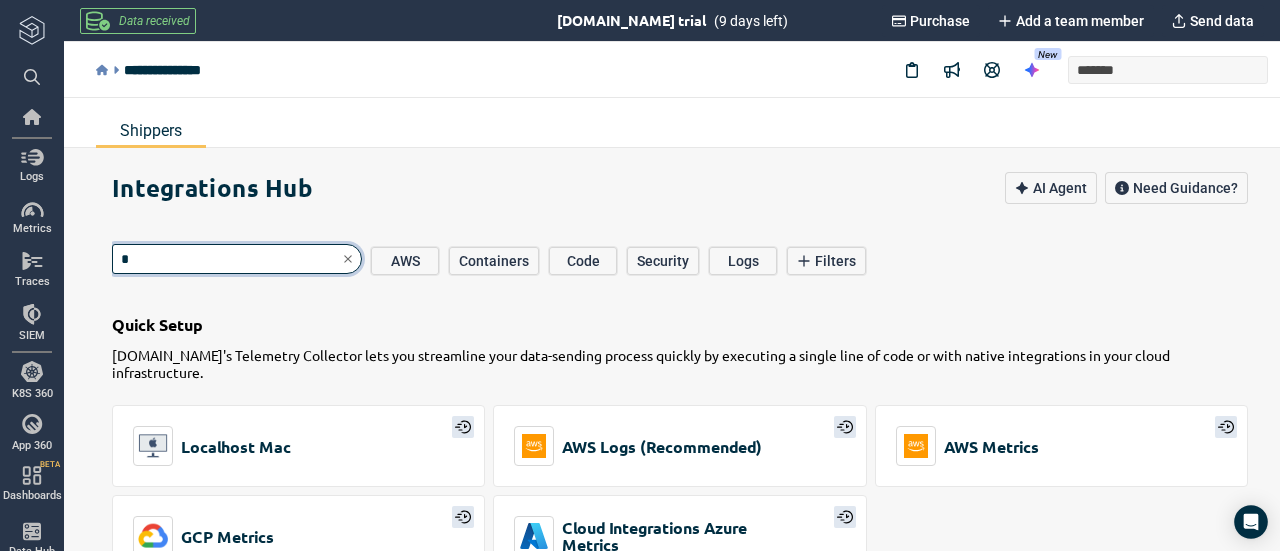 type on "**" 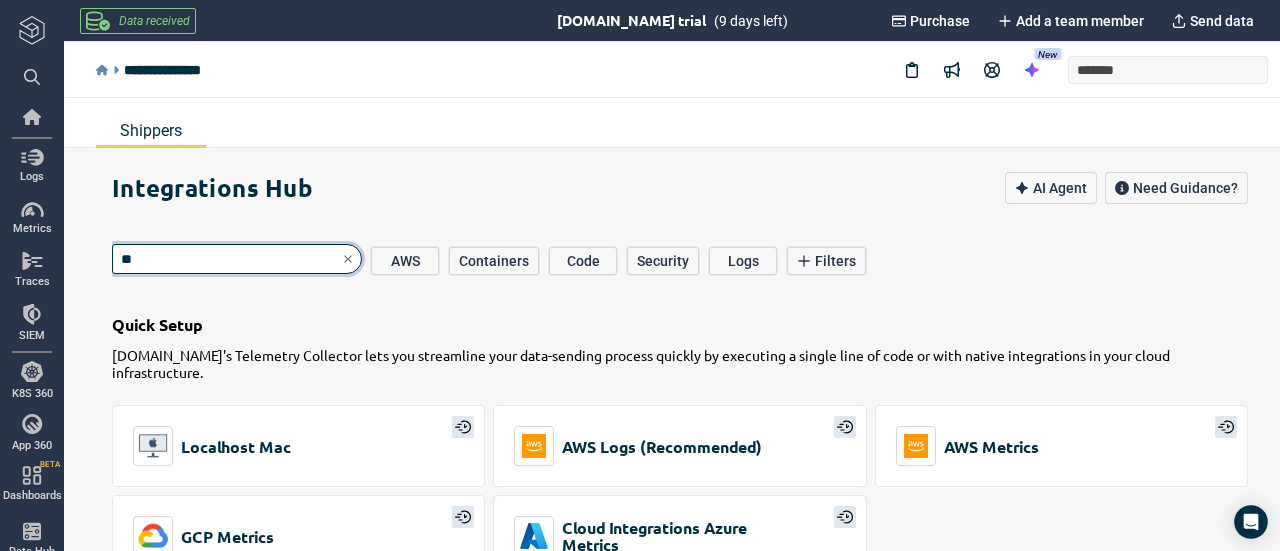 type on "*" 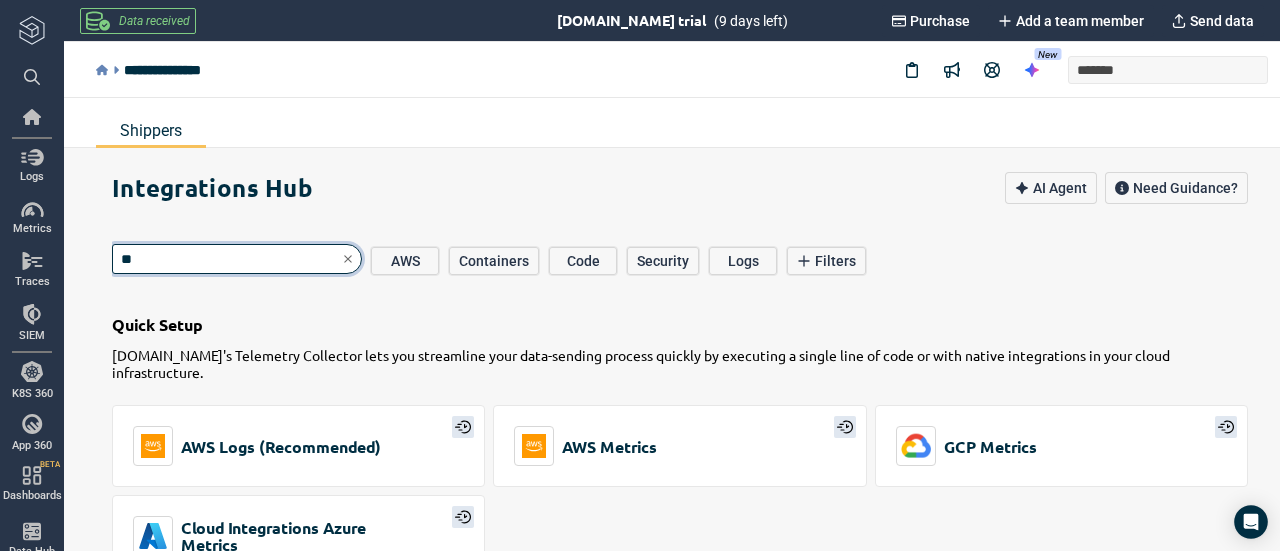 type on "***" 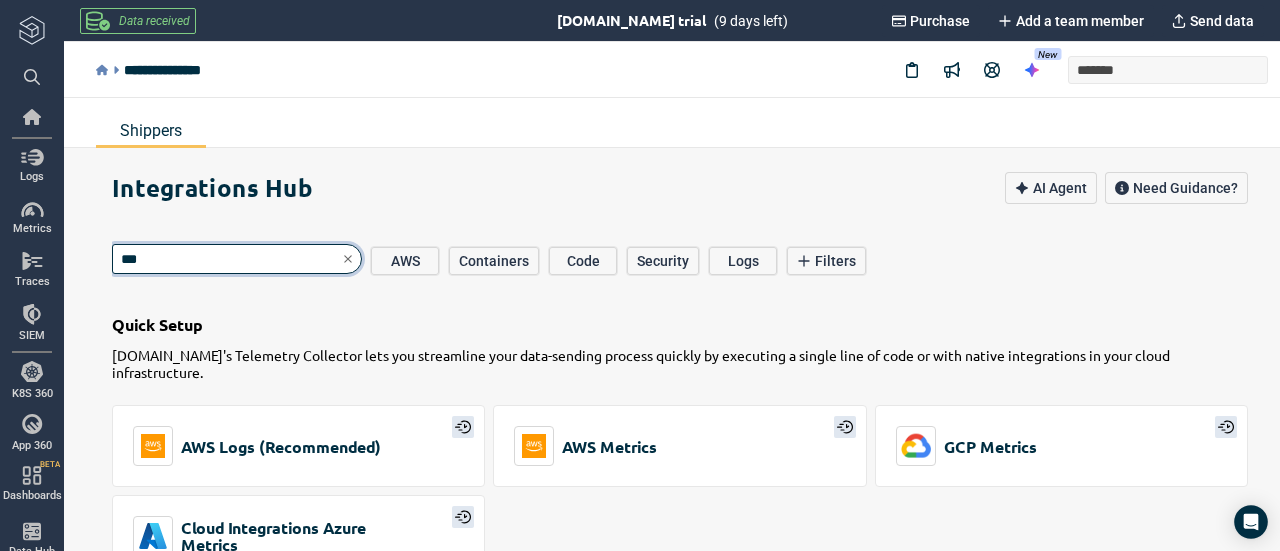 type on "*" 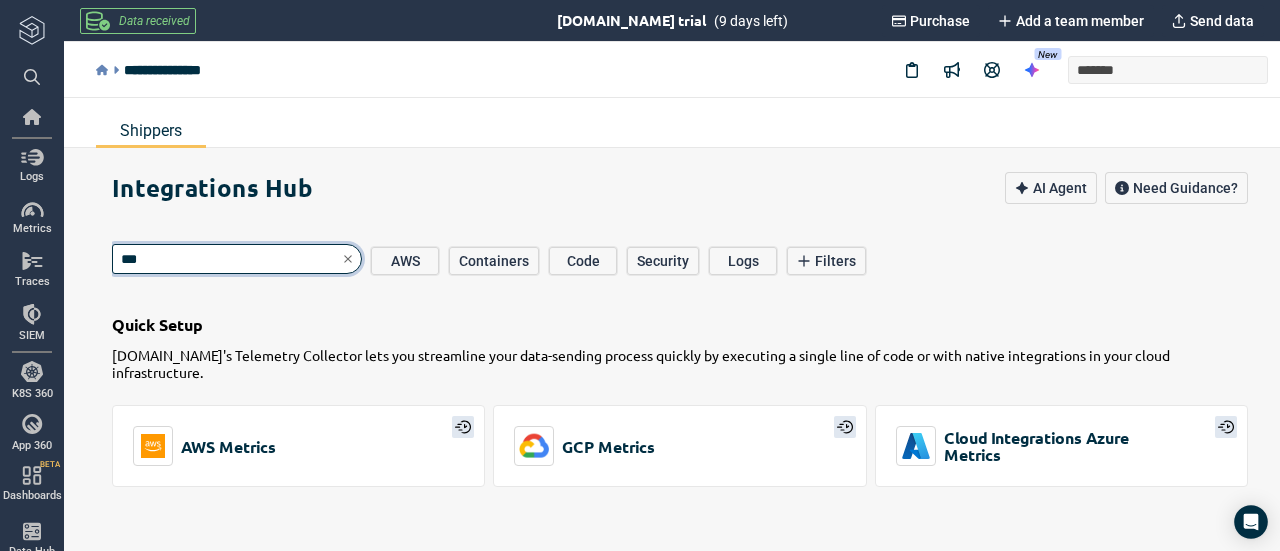 scroll, scrollTop: 200, scrollLeft: 0, axis: vertical 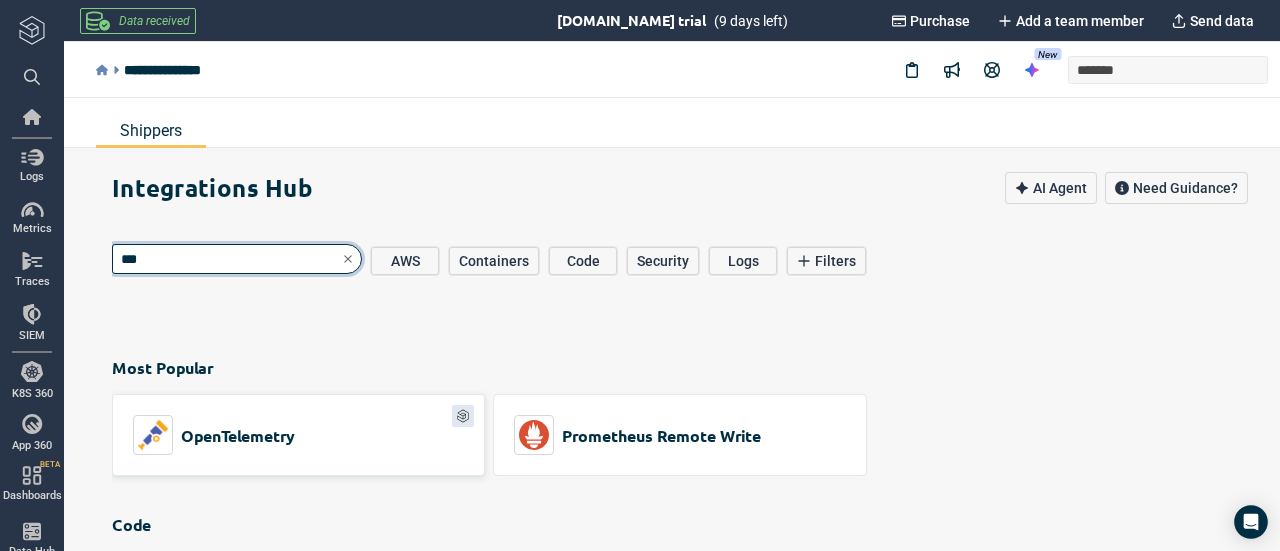 type on "***" 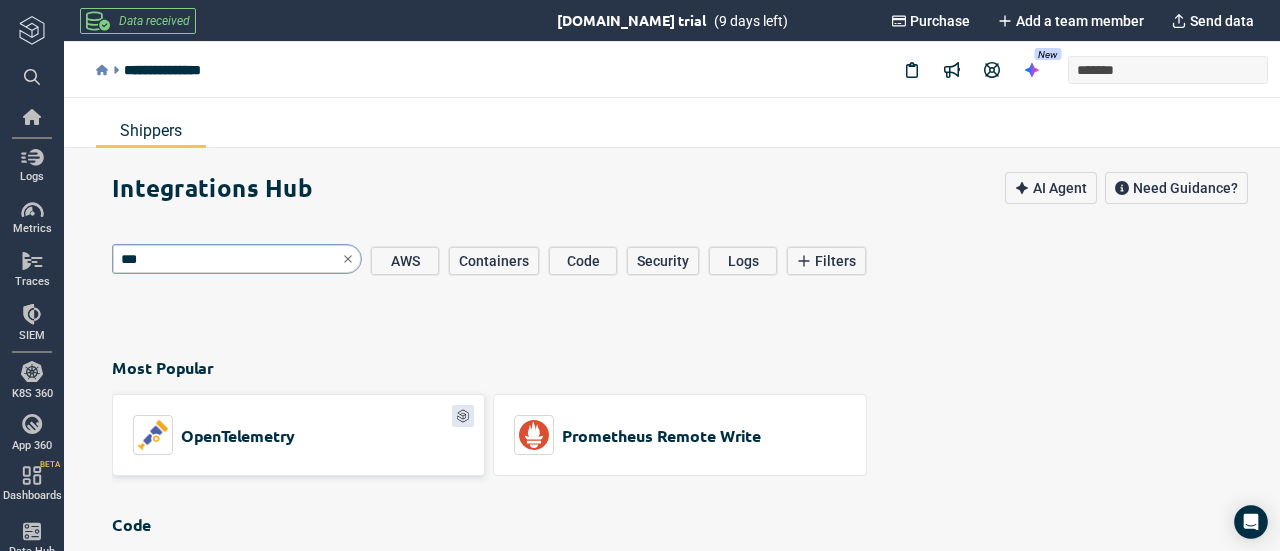 click at bounding box center [153, 435] 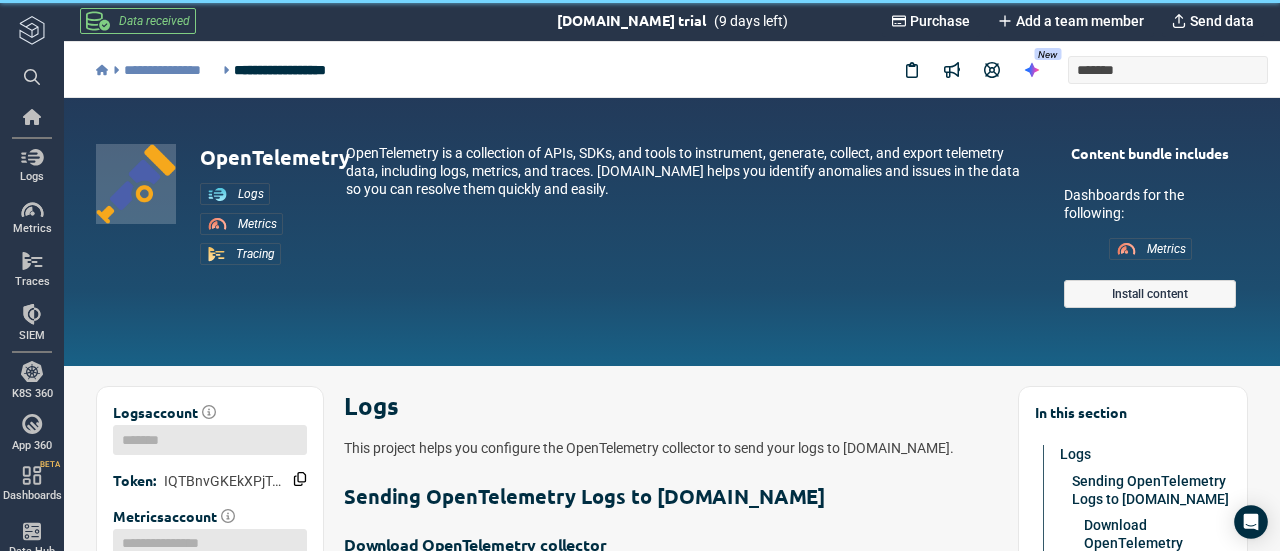 scroll, scrollTop: 0, scrollLeft: 0, axis: both 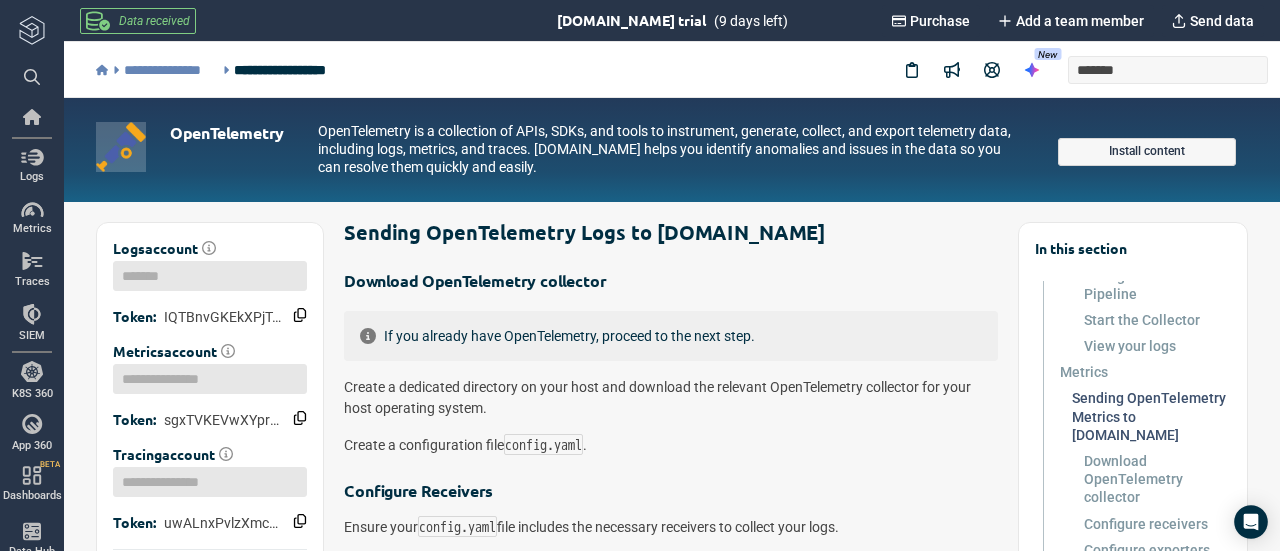 click on "Sending OpenTelemetry Metrics to Logz.io" at bounding box center (1151, 416) 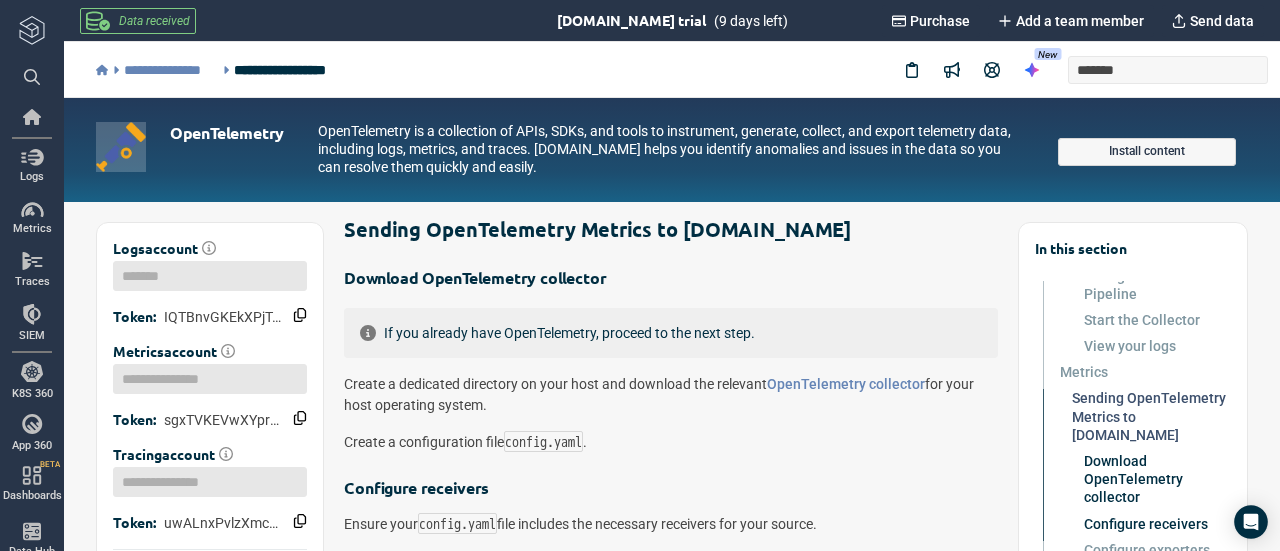 scroll, scrollTop: 320, scrollLeft: 0, axis: vertical 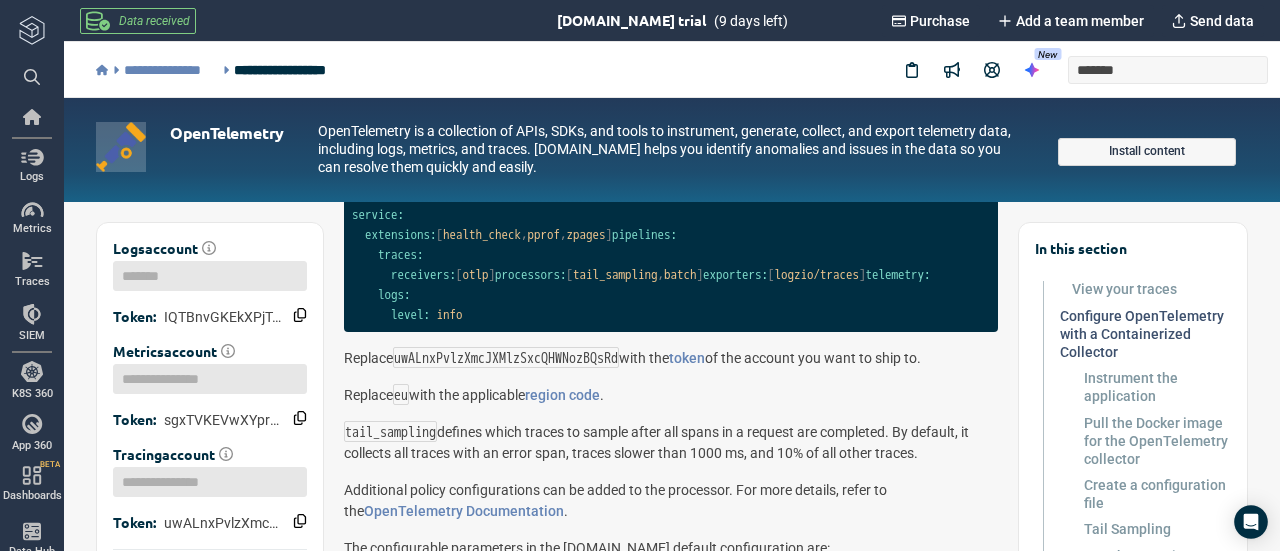 click on "Configure OpenTelemetry with a Containerized Collector" at bounding box center [1145, 334] 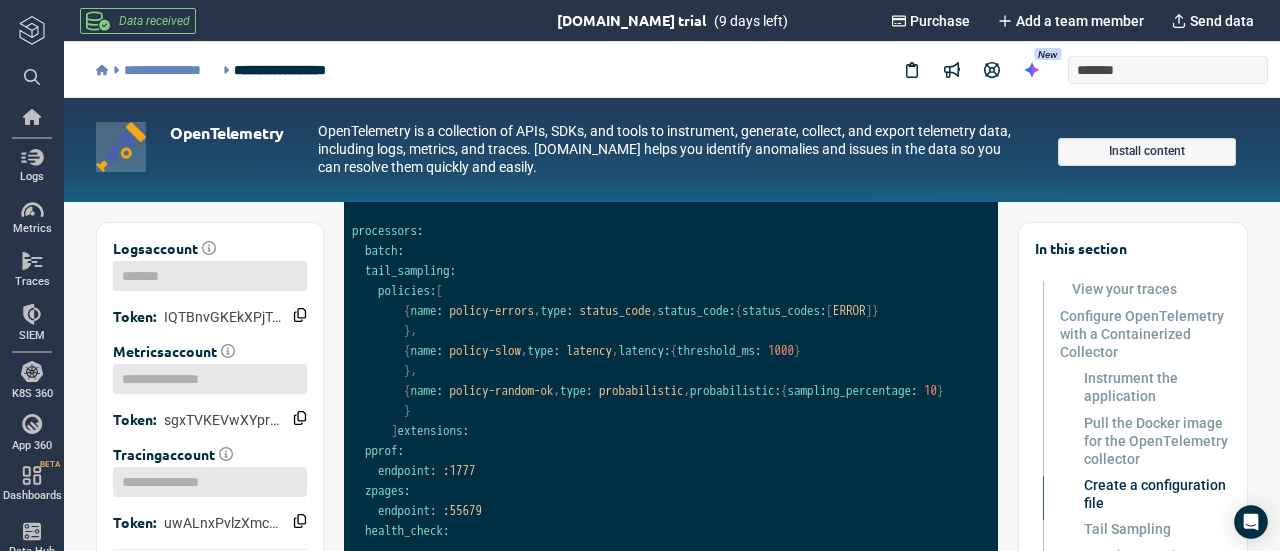 scroll, scrollTop: 8614, scrollLeft: 0, axis: vertical 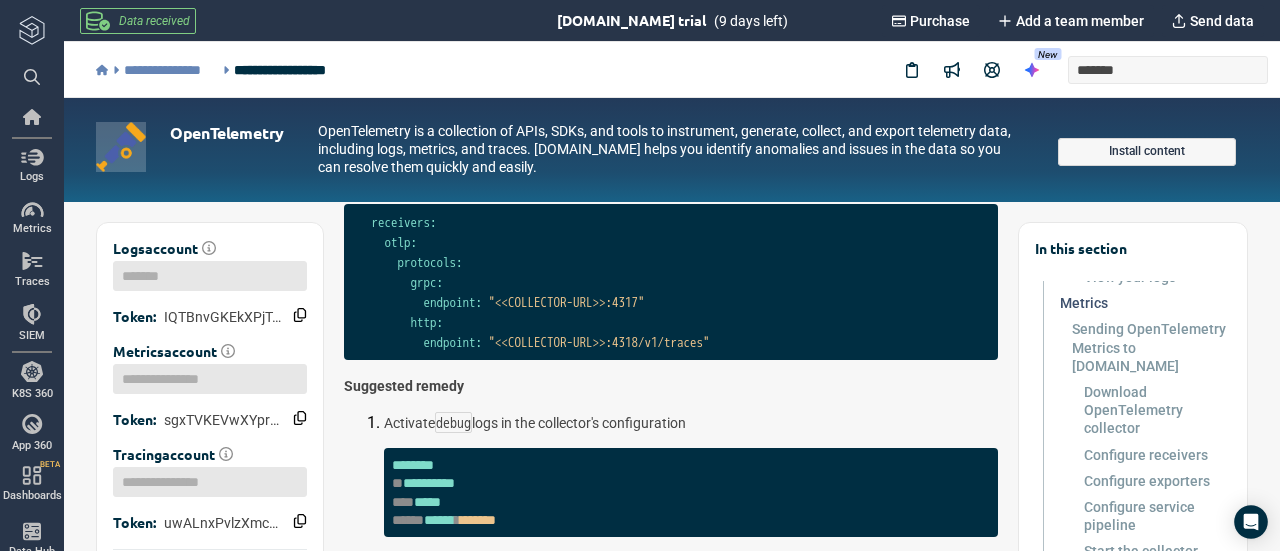 click on "Metrics" at bounding box center [1145, 303] 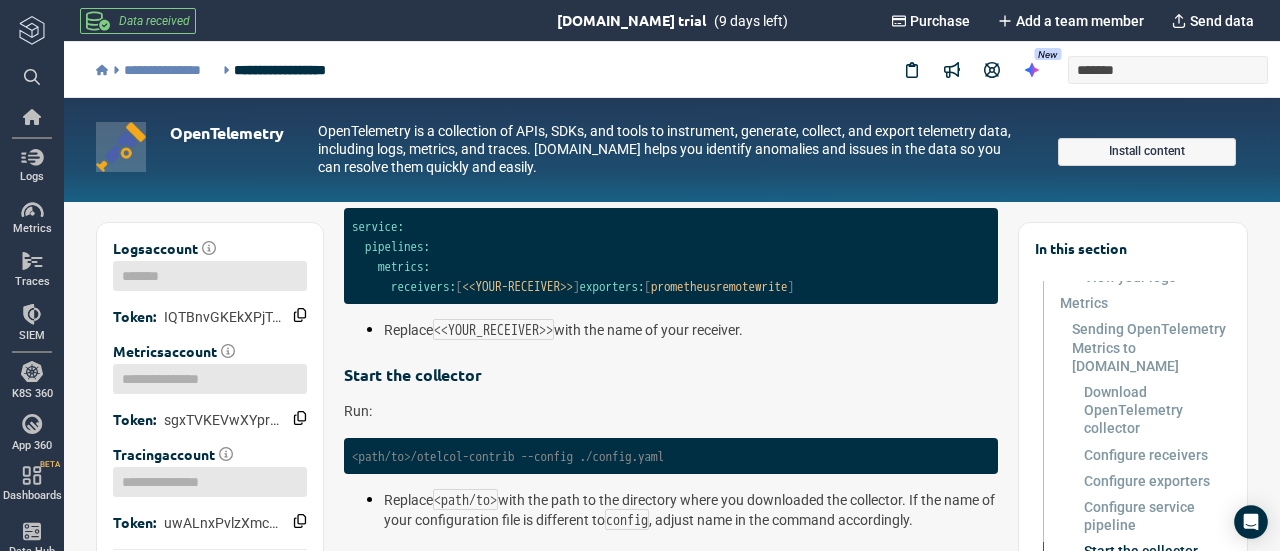 scroll, scrollTop: 2186, scrollLeft: 0, axis: vertical 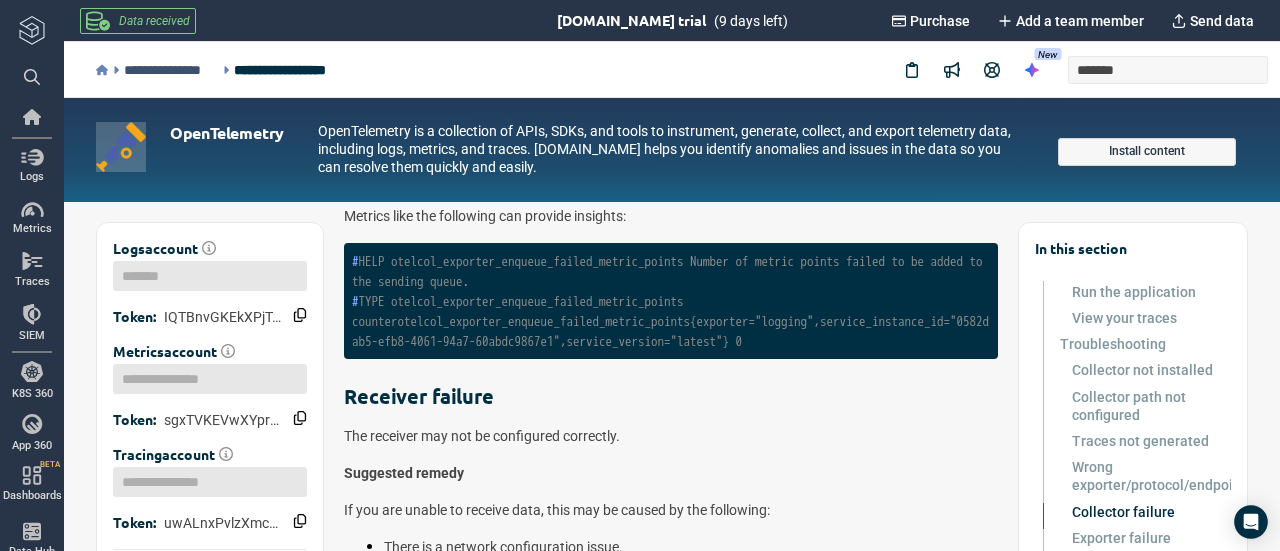 click on "**********" at bounding box center (171, 70) 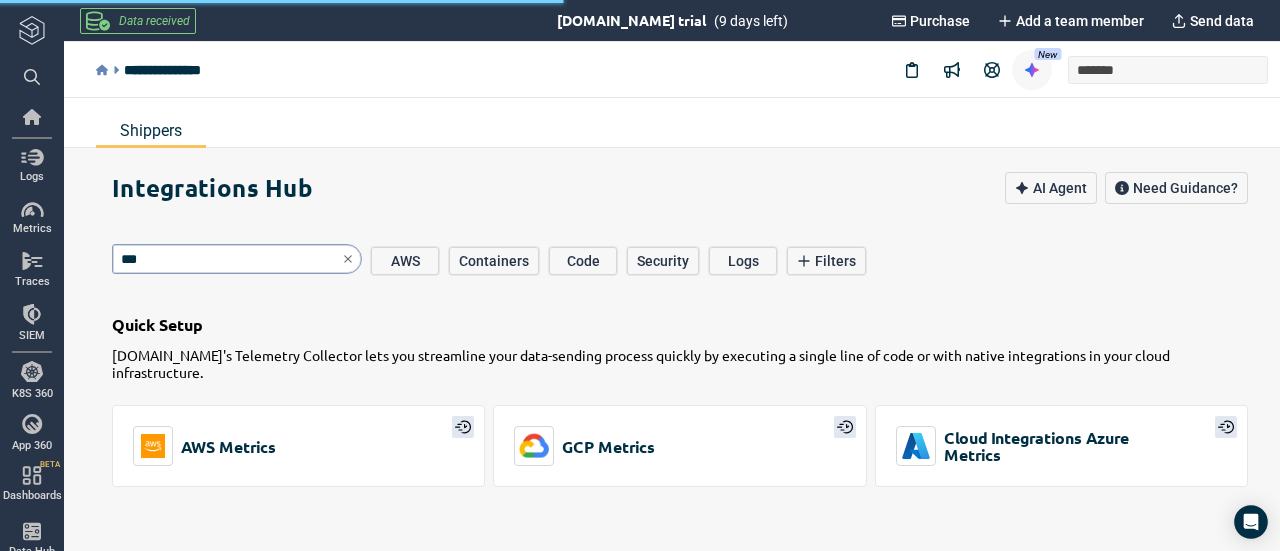 type on "*" 